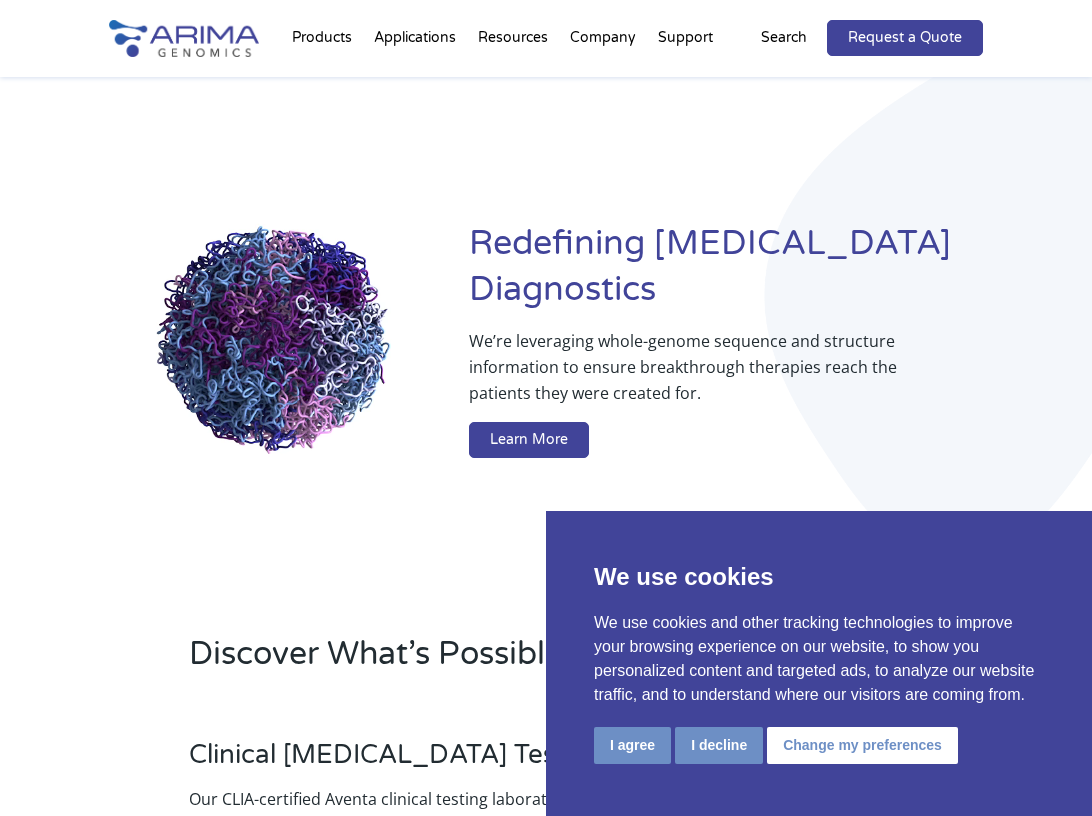scroll, scrollTop: 0, scrollLeft: 0, axis: both 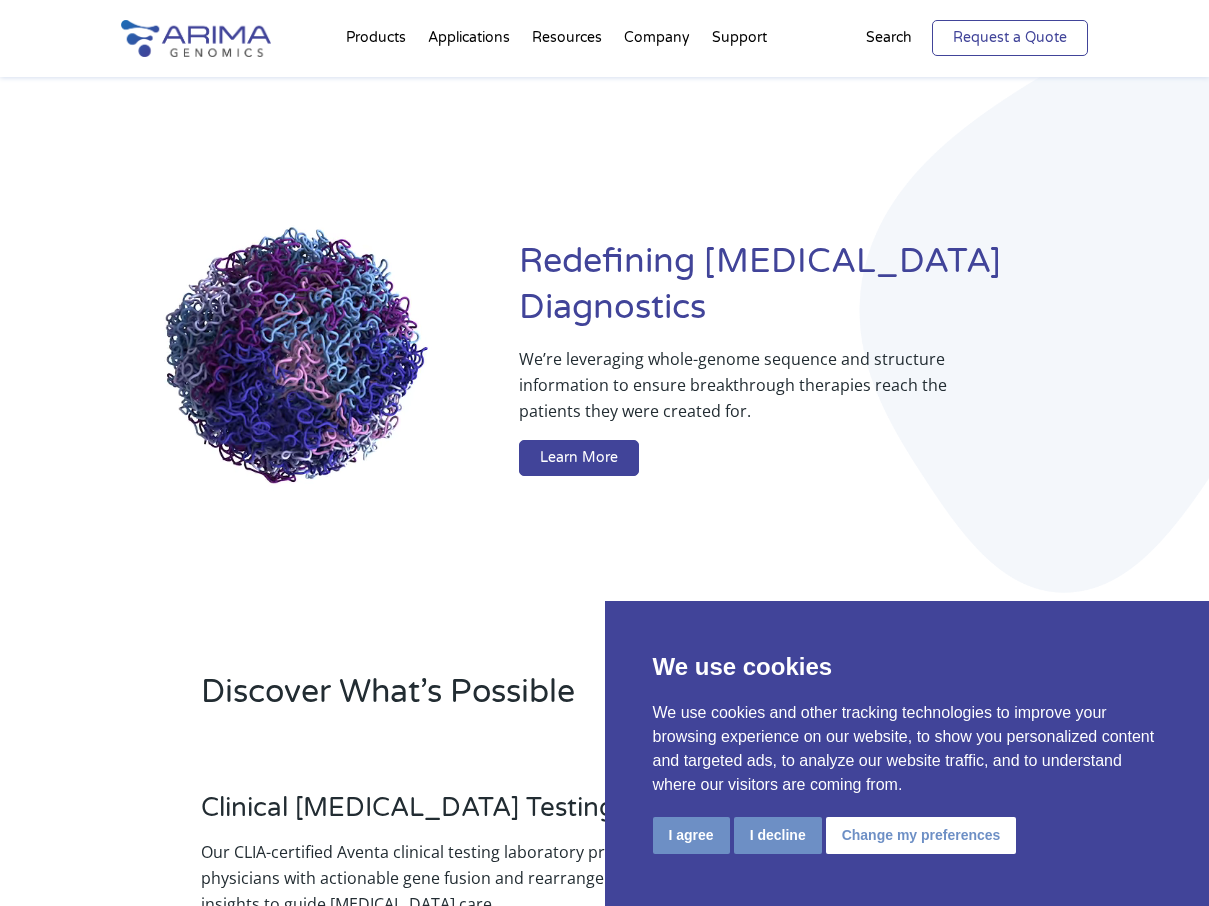 click on "Request a Quote" at bounding box center (1010, 38) 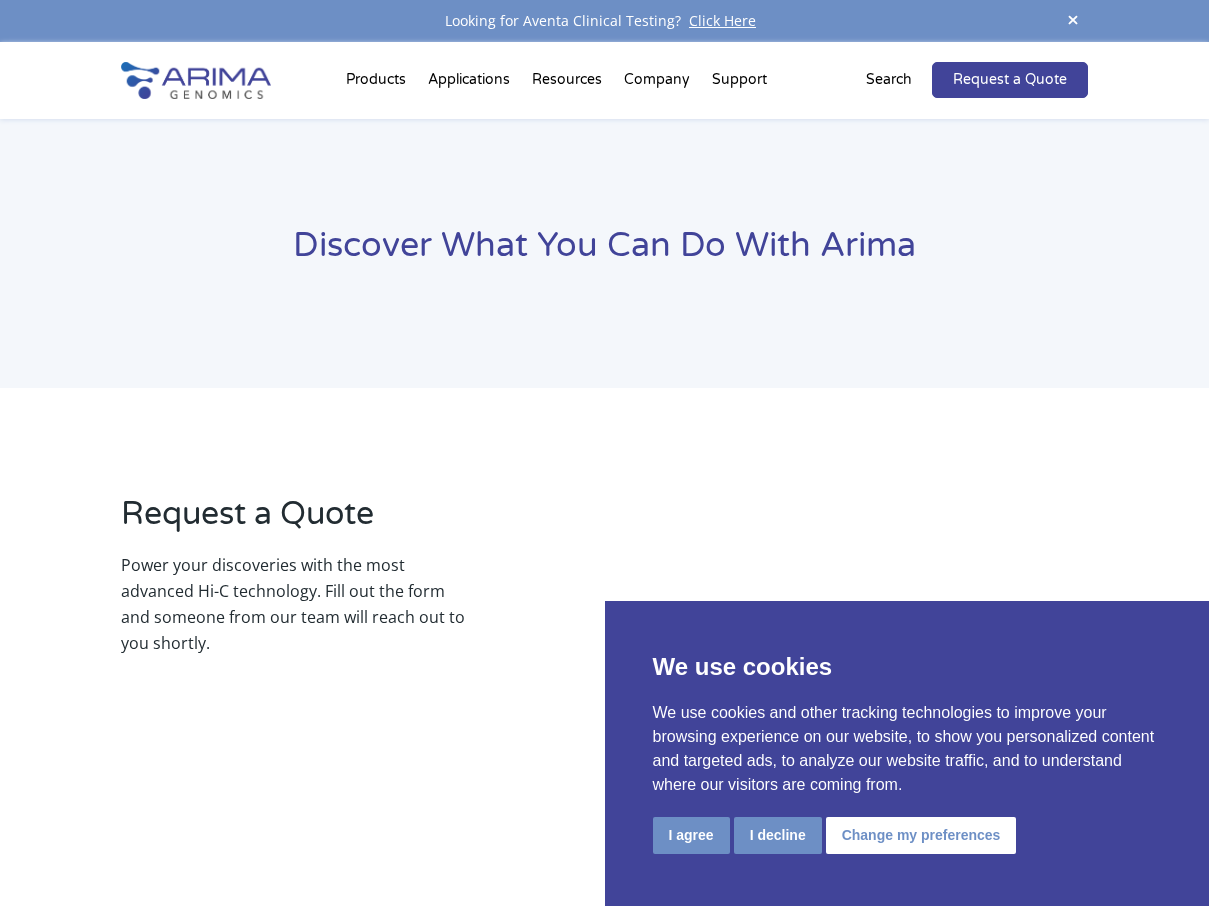 scroll, scrollTop: 0, scrollLeft: 0, axis: both 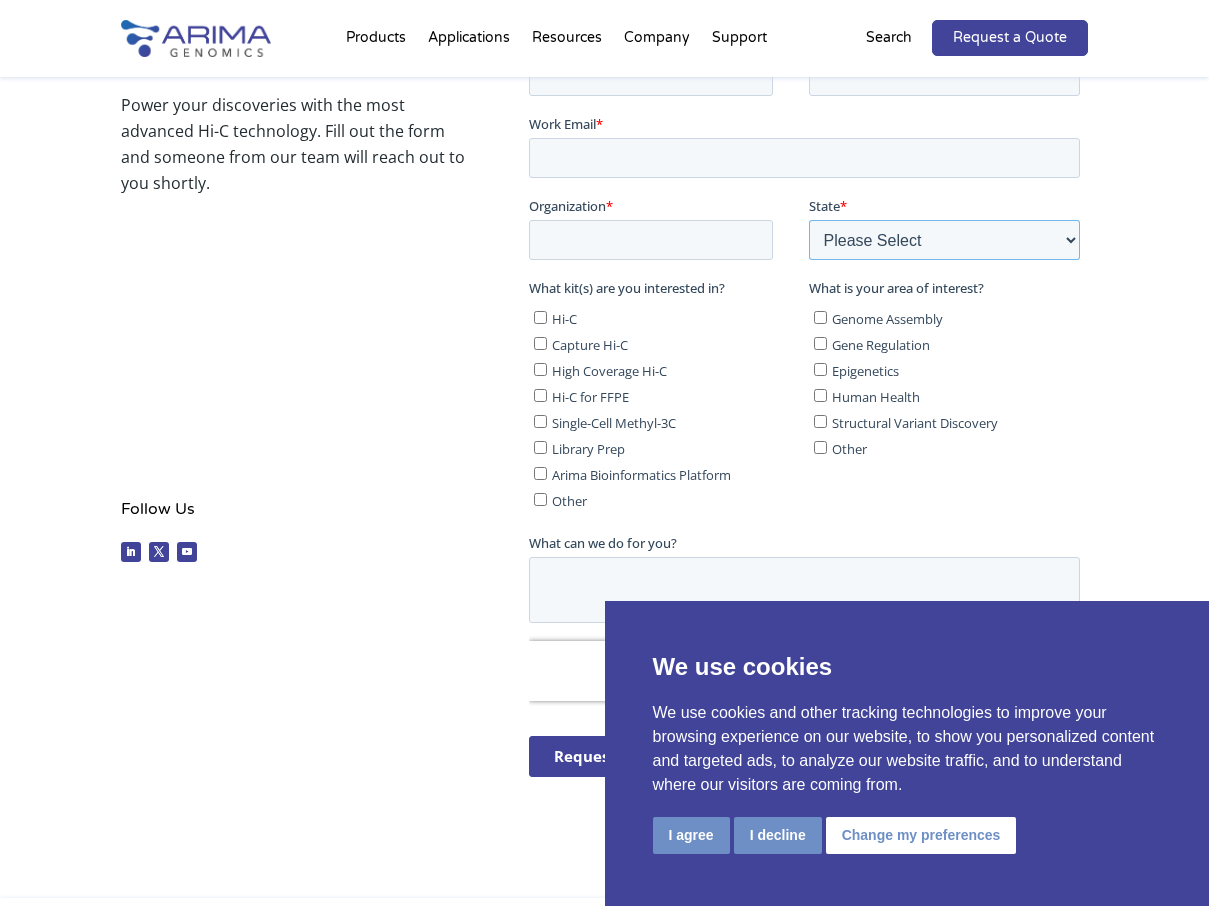 click on "Please Select Other/Non-US [US_STATE] [US_STATE] [US_STATE] [US_STATE] [US_STATE] [US_STATE] [US_STATE] [US_STATE] [US_STATE] [US_STATE] [US_STATE] [US_STATE] [US_STATE] [US_STATE] [US_STATE] [US_STATE] [US_STATE] [US_STATE] [US_STATE] [US_STATE] [US_STATE] [US_STATE] [US_STATE] [US_STATE] [US_STATE] [US_STATE] [US_STATE] [US_STATE] [US_STATE] [US_STATE] [US_STATE] [US_STATE] [US_STATE] [US_STATE] [US_STATE] [US_STATE] [US_STATE] [US_STATE] [US_STATE] [US_STATE] [US_STATE] [US_STATE] [US_STATE] [US_STATE] [US_STATE] [US_STATE][PERSON_NAME][US_STATE] [US_STATE][PERSON_NAME] [US_STATE] [US_STATE]" at bounding box center [945, 240] 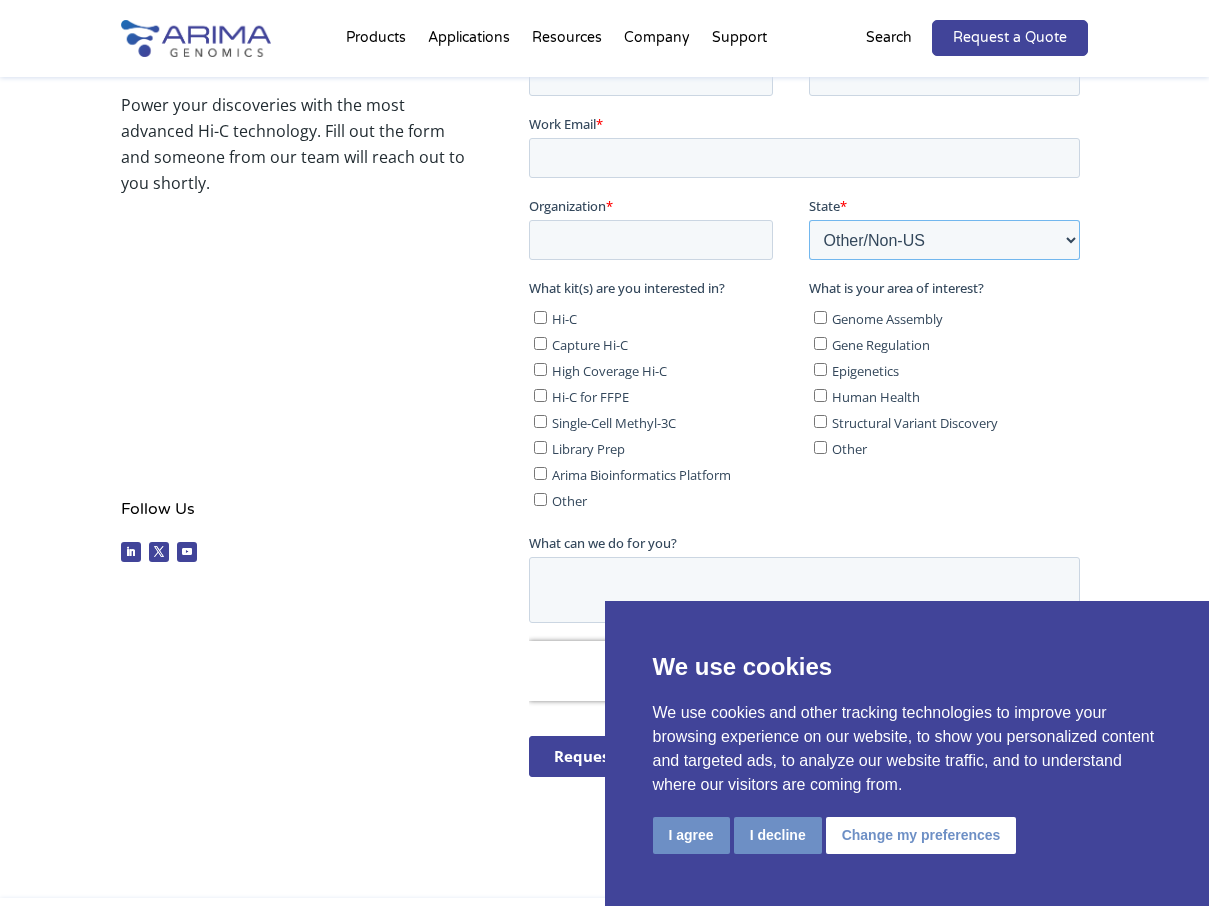 click on "Please Select Other/Non-US [US_STATE] [US_STATE] [US_STATE] [US_STATE] [US_STATE] [US_STATE] [US_STATE] [US_STATE] [US_STATE] [US_STATE] [US_STATE] [US_STATE] [US_STATE] [US_STATE] [US_STATE] [US_STATE] [US_STATE] [US_STATE] [US_STATE] [US_STATE] [US_STATE] [US_STATE] [US_STATE] [US_STATE] [US_STATE] [US_STATE] [US_STATE] [US_STATE] [US_STATE] [US_STATE] [US_STATE] [US_STATE] [US_STATE] [US_STATE] [US_STATE] [US_STATE] [US_STATE] [US_STATE] [US_STATE] [US_STATE] [US_STATE] [US_STATE] [US_STATE] [US_STATE] [US_STATE] [US_STATE][PERSON_NAME][US_STATE] [US_STATE][PERSON_NAME] [US_STATE] [US_STATE]" at bounding box center (945, 240) 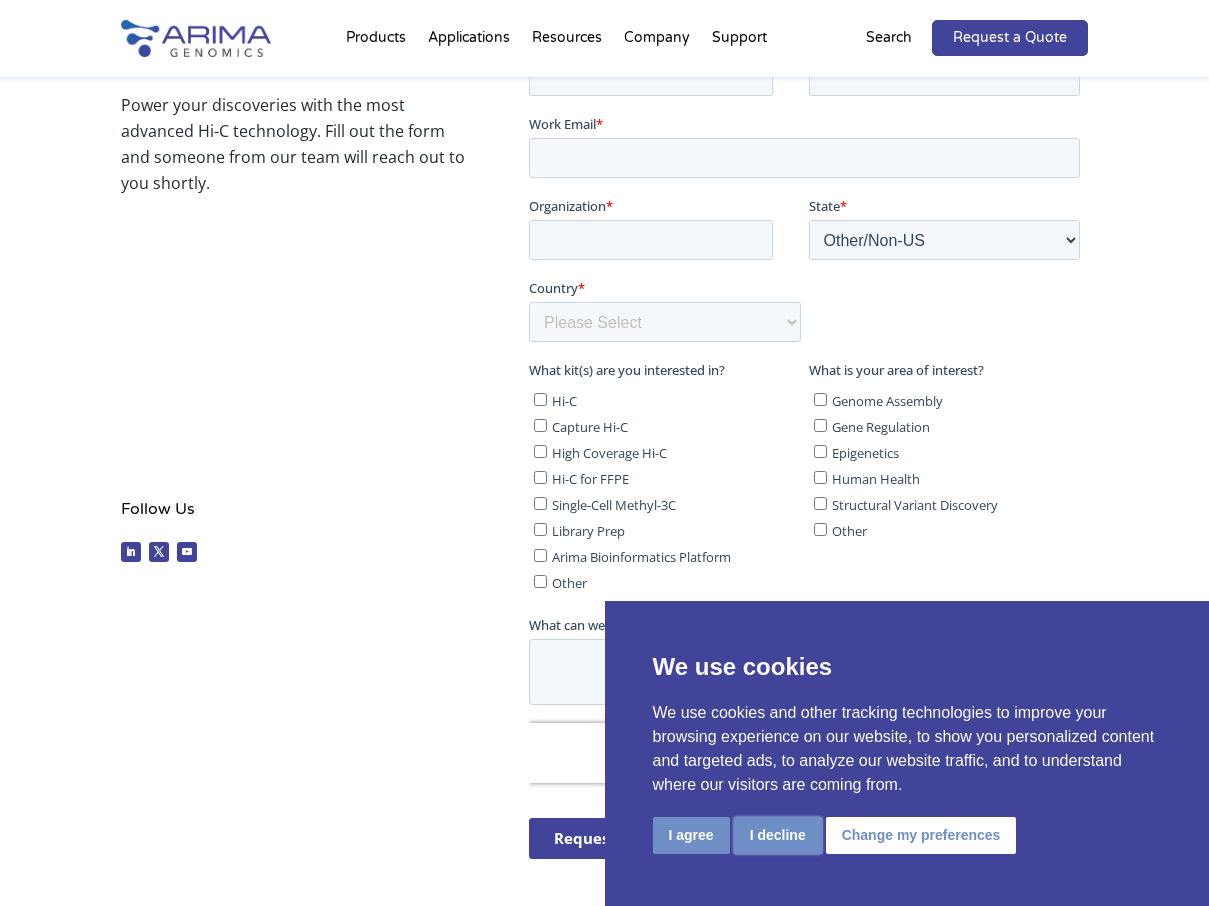 click on "I decline" at bounding box center [778, 835] 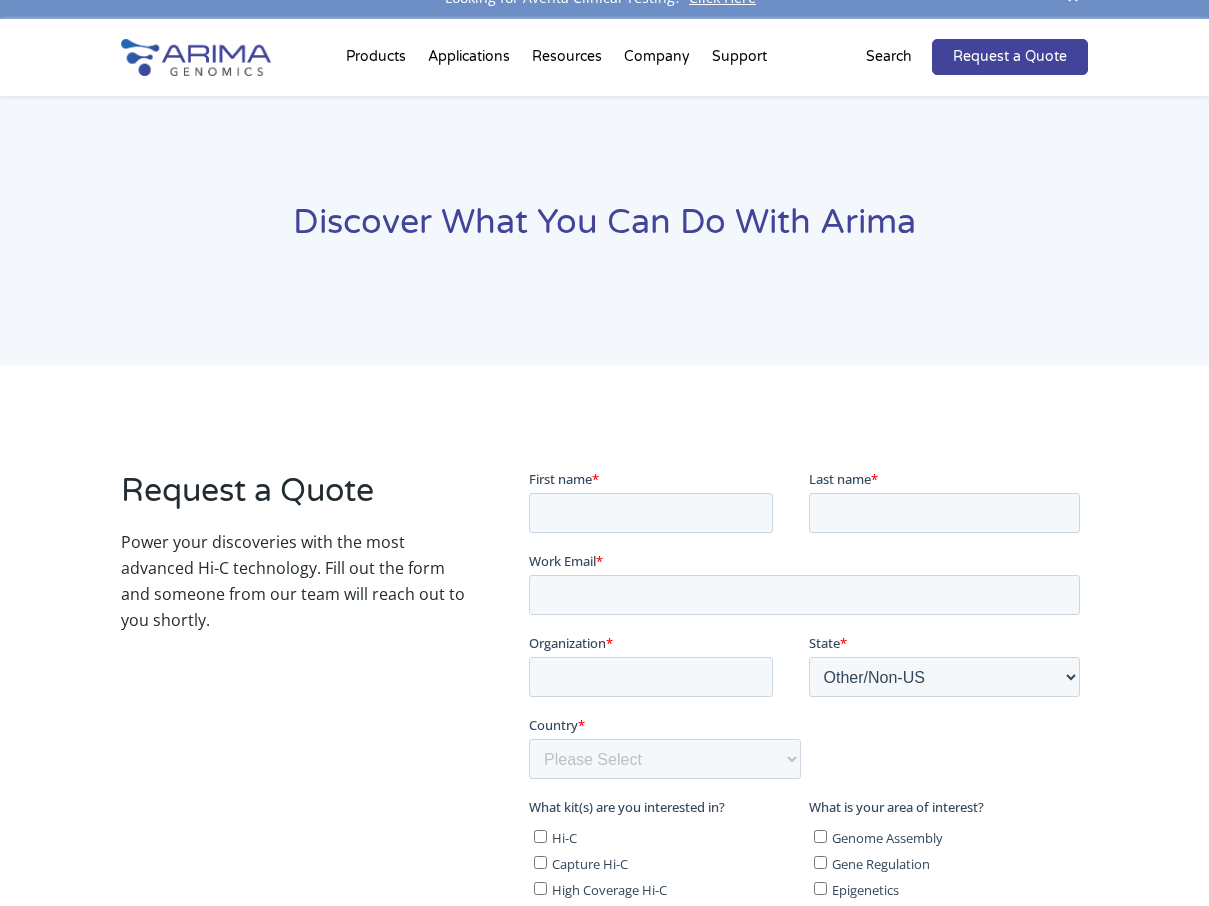 scroll, scrollTop: 0, scrollLeft: 0, axis: both 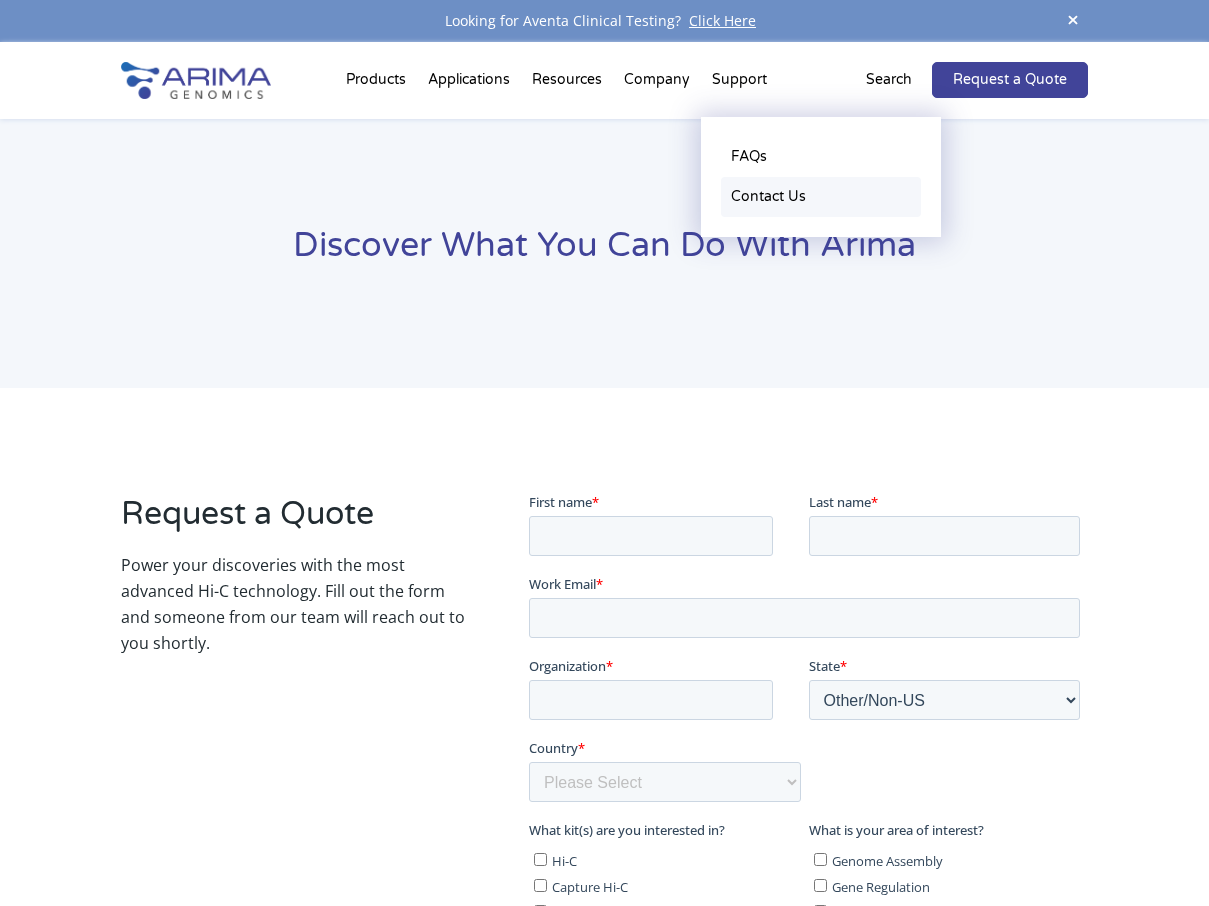 click on "Contact Us" at bounding box center (821, 197) 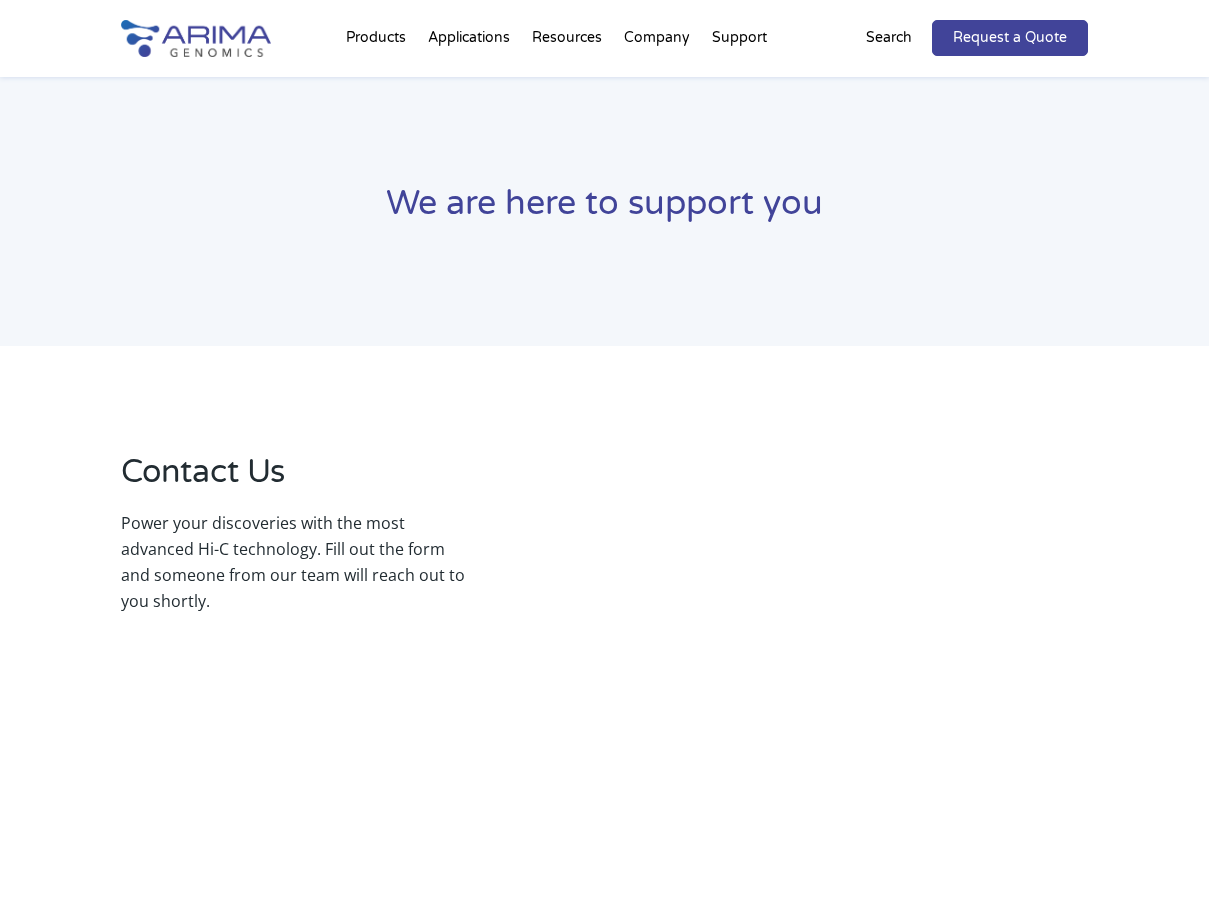 scroll, scrollTop: 0, scrollLeft: 0, axis: both 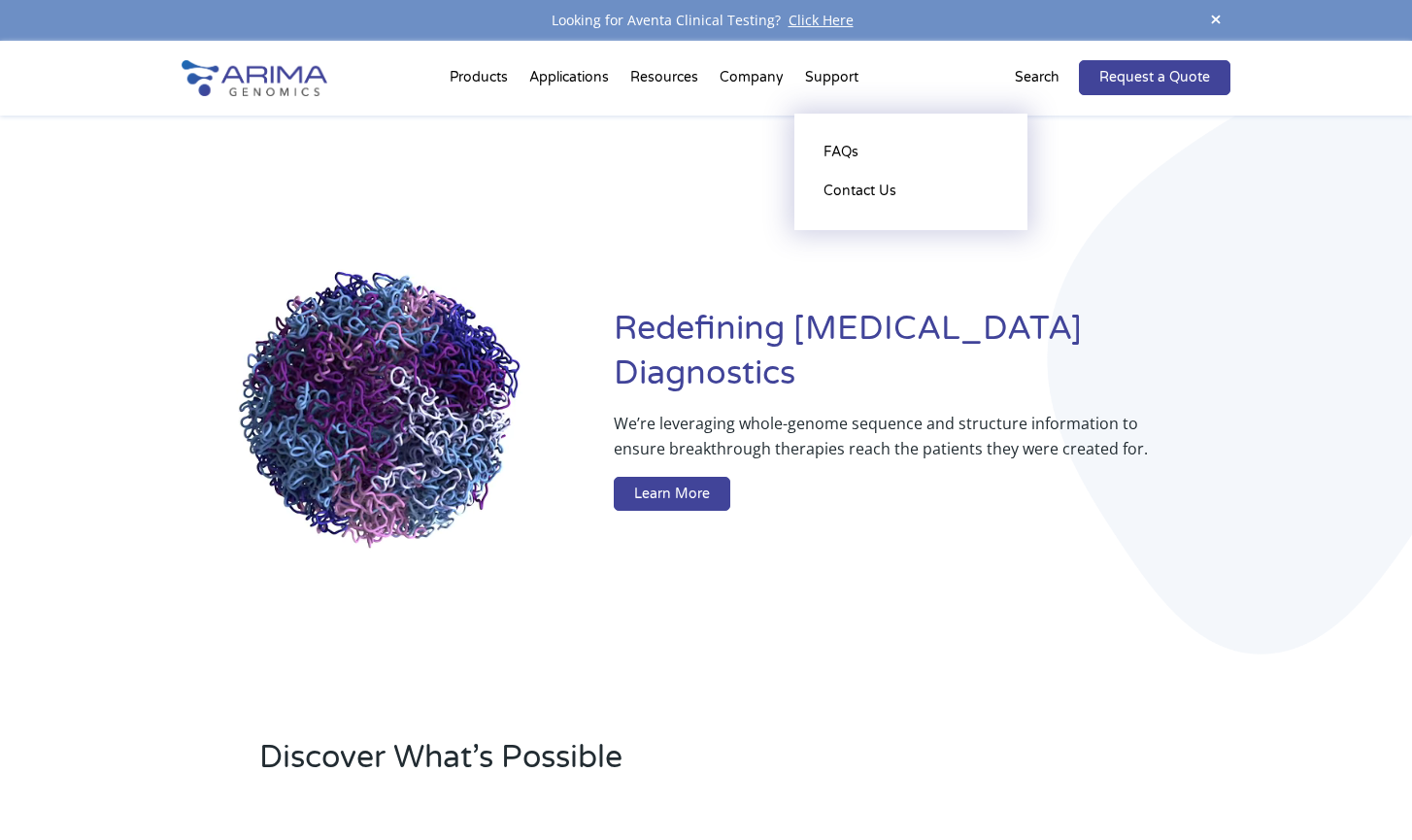 click on "Support FAQs Contact Us" at bounding box center [831, 82] 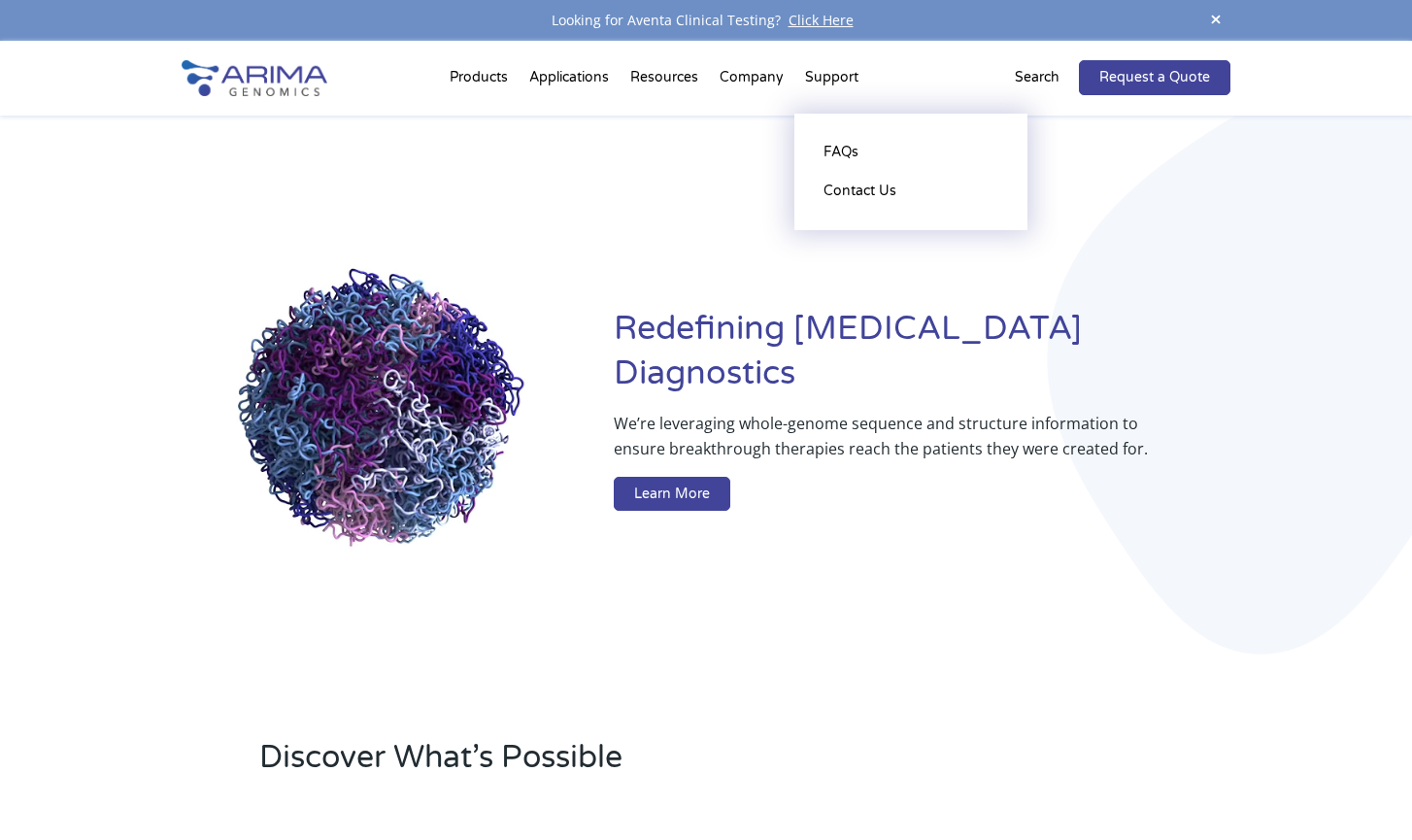 scroll, scrollTop: 0, scrollLeft: 0, axis: both 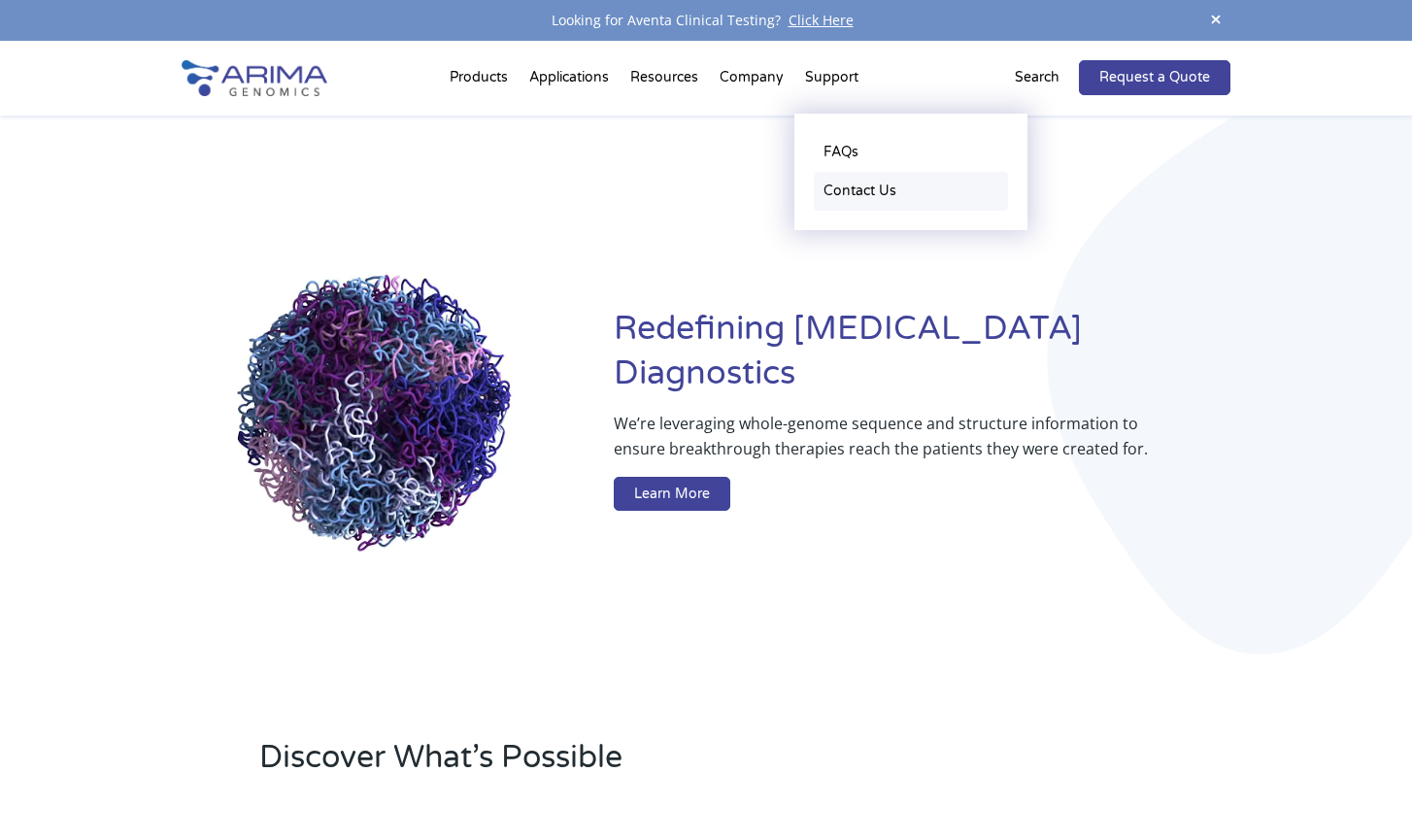 click on "Contact Us" at bounding box center [911, 191] 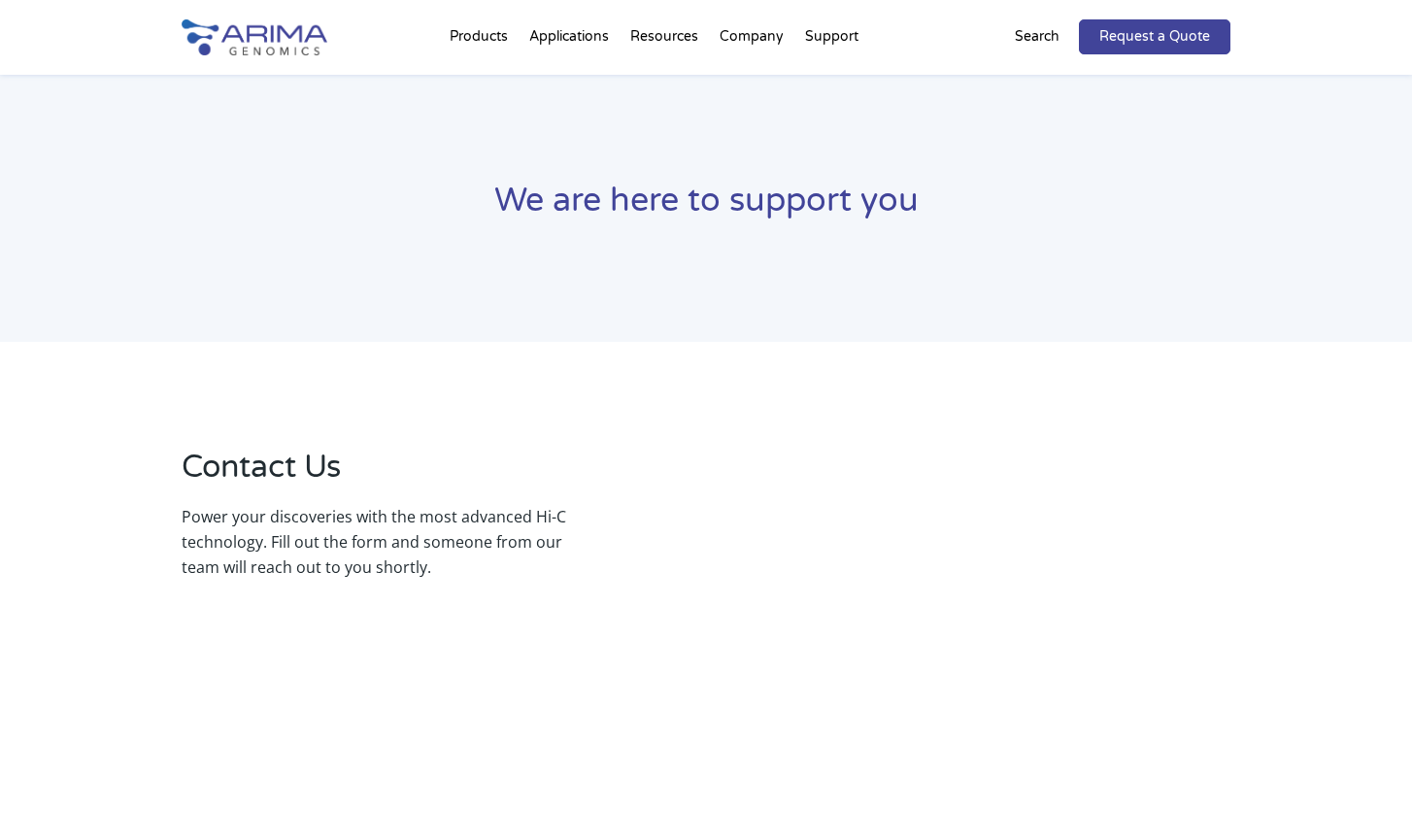 scroll, scrollTop: 0, scrollLeft: 0, axis: both 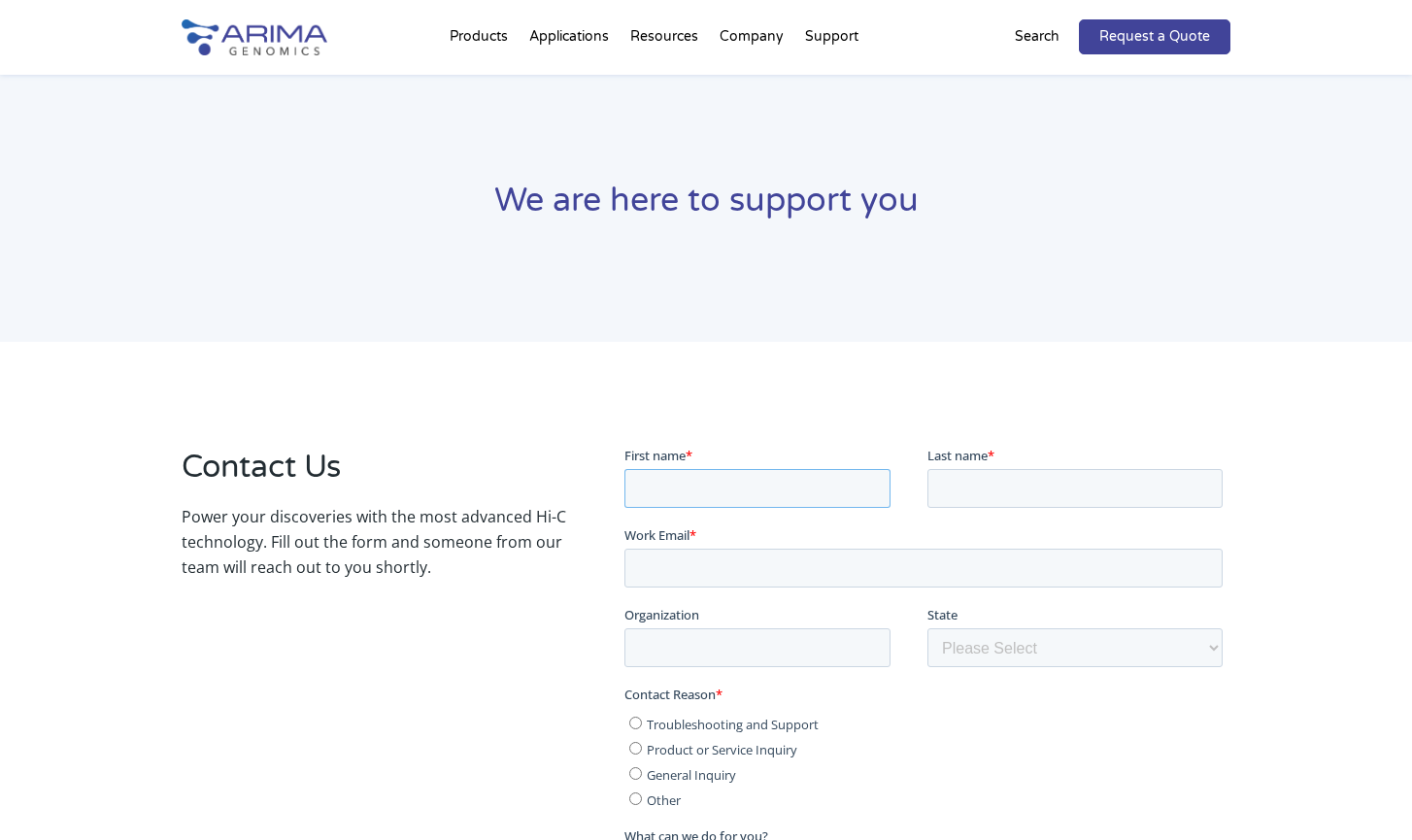 click on "First name *" at bounding box center [756, 487] 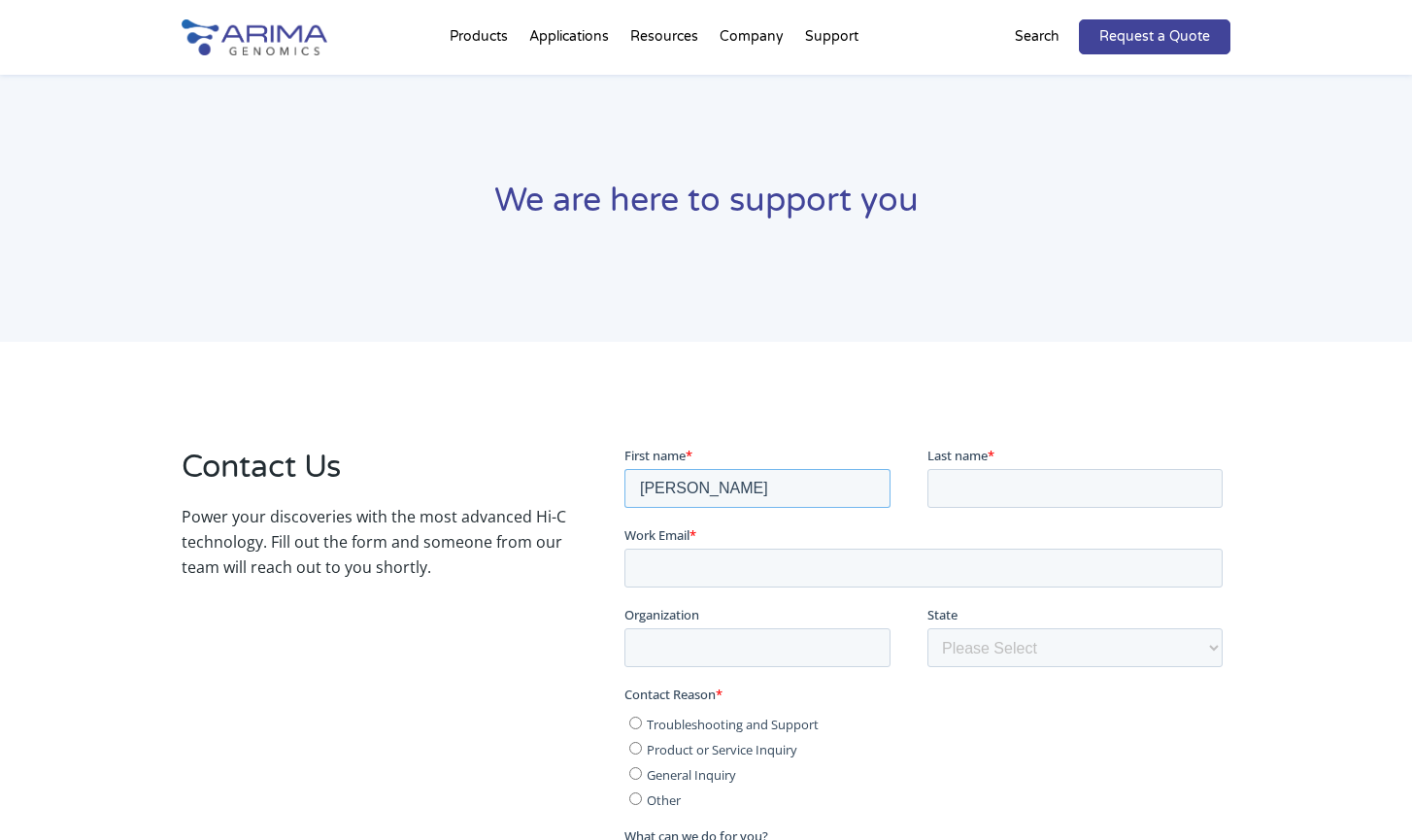 type on "[PERSON_NAME]" 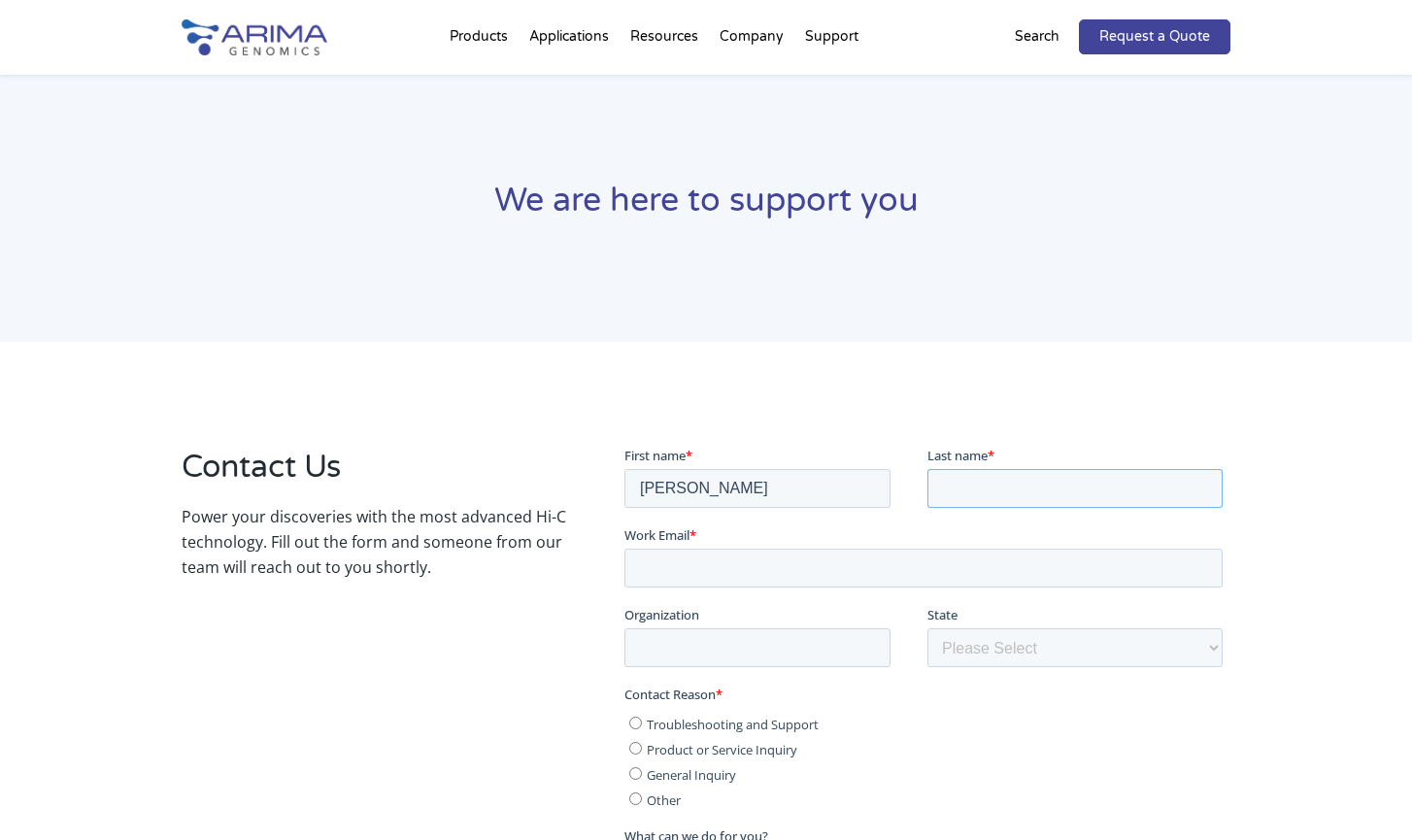 click on "Last name *" at bounding box center (1074, 487) 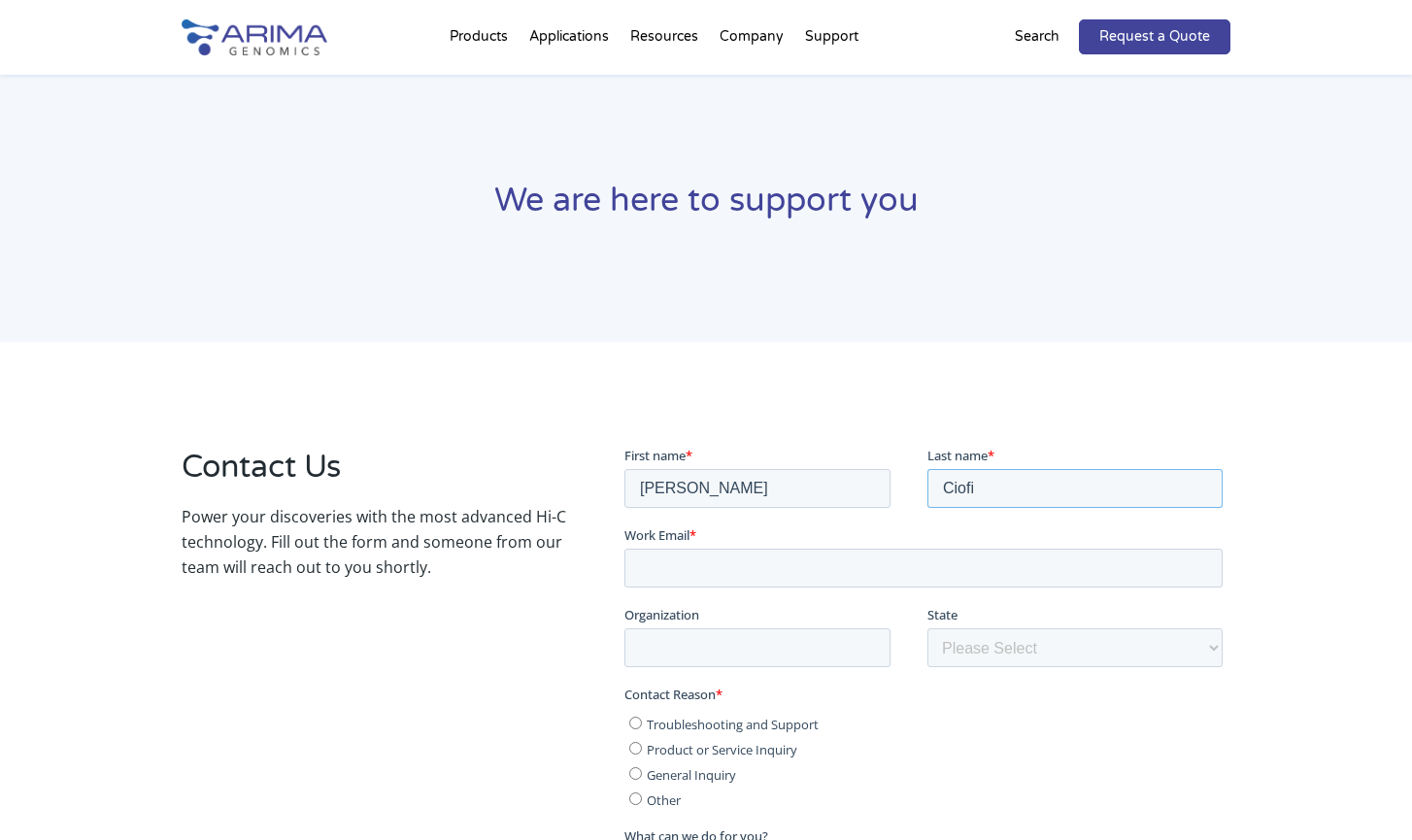 type on "Ciofi" 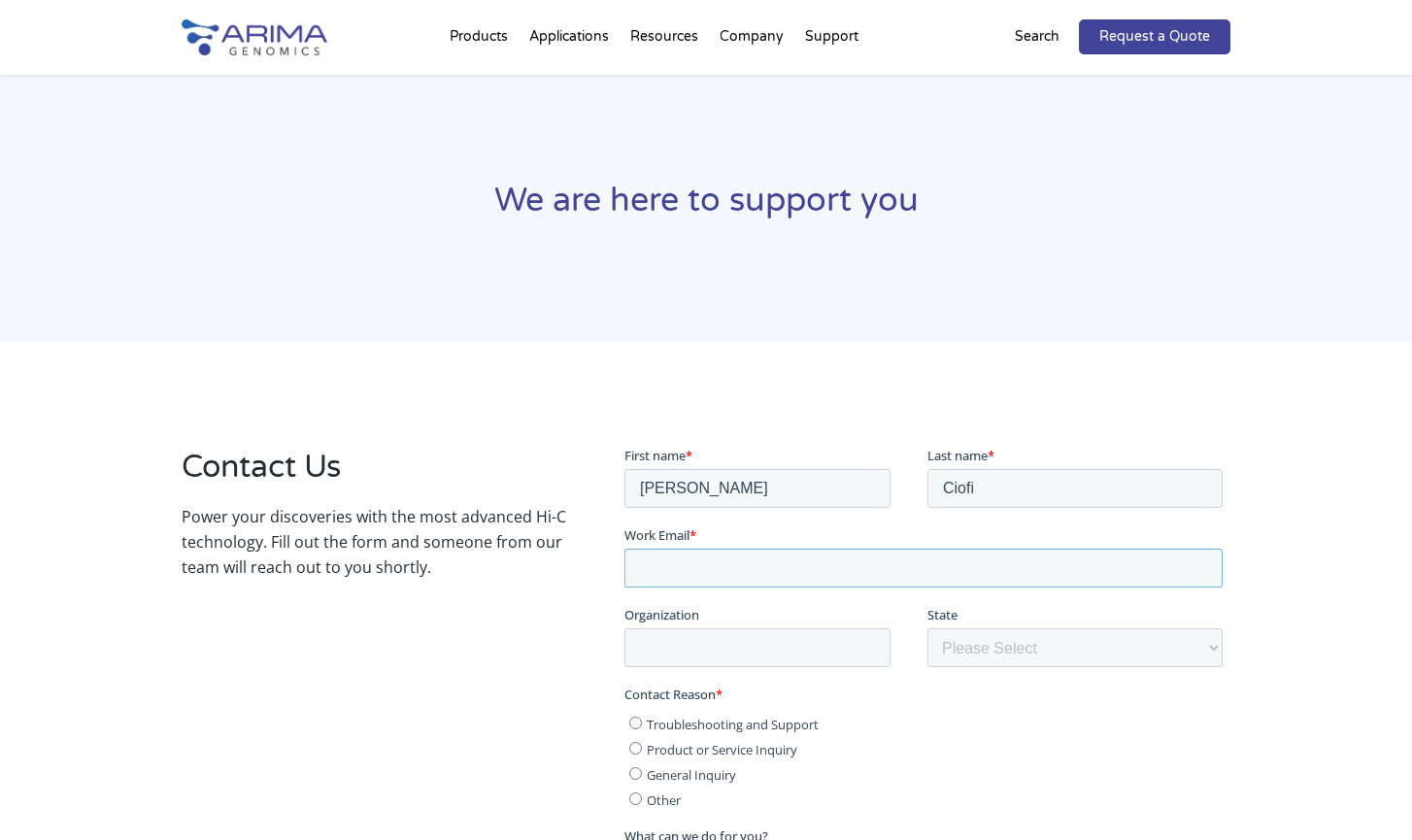 click on "Work Email *" at bounding box center [923, 567] 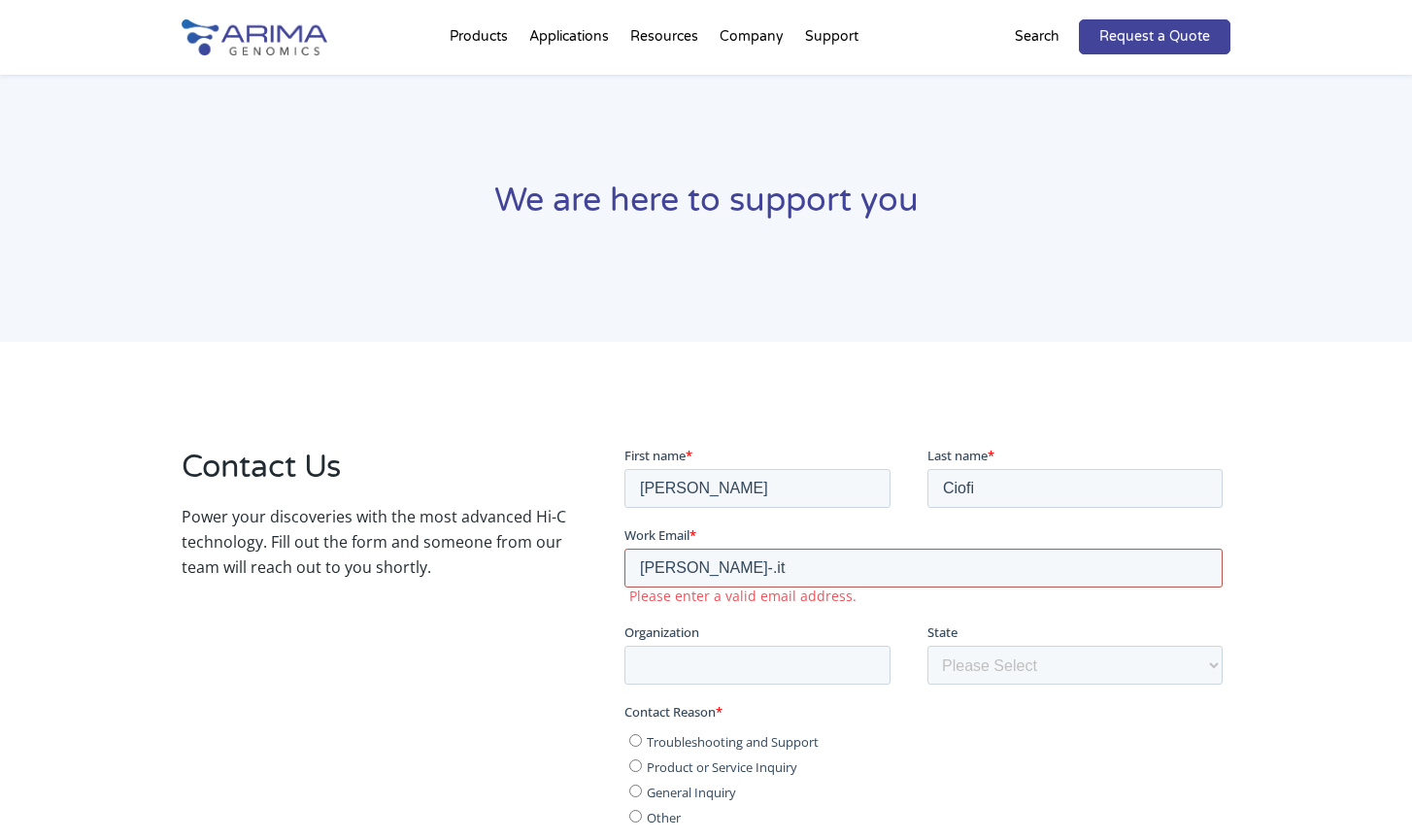 click on "[PERSON_NAME]-.it" at bounding box center (923, 567) 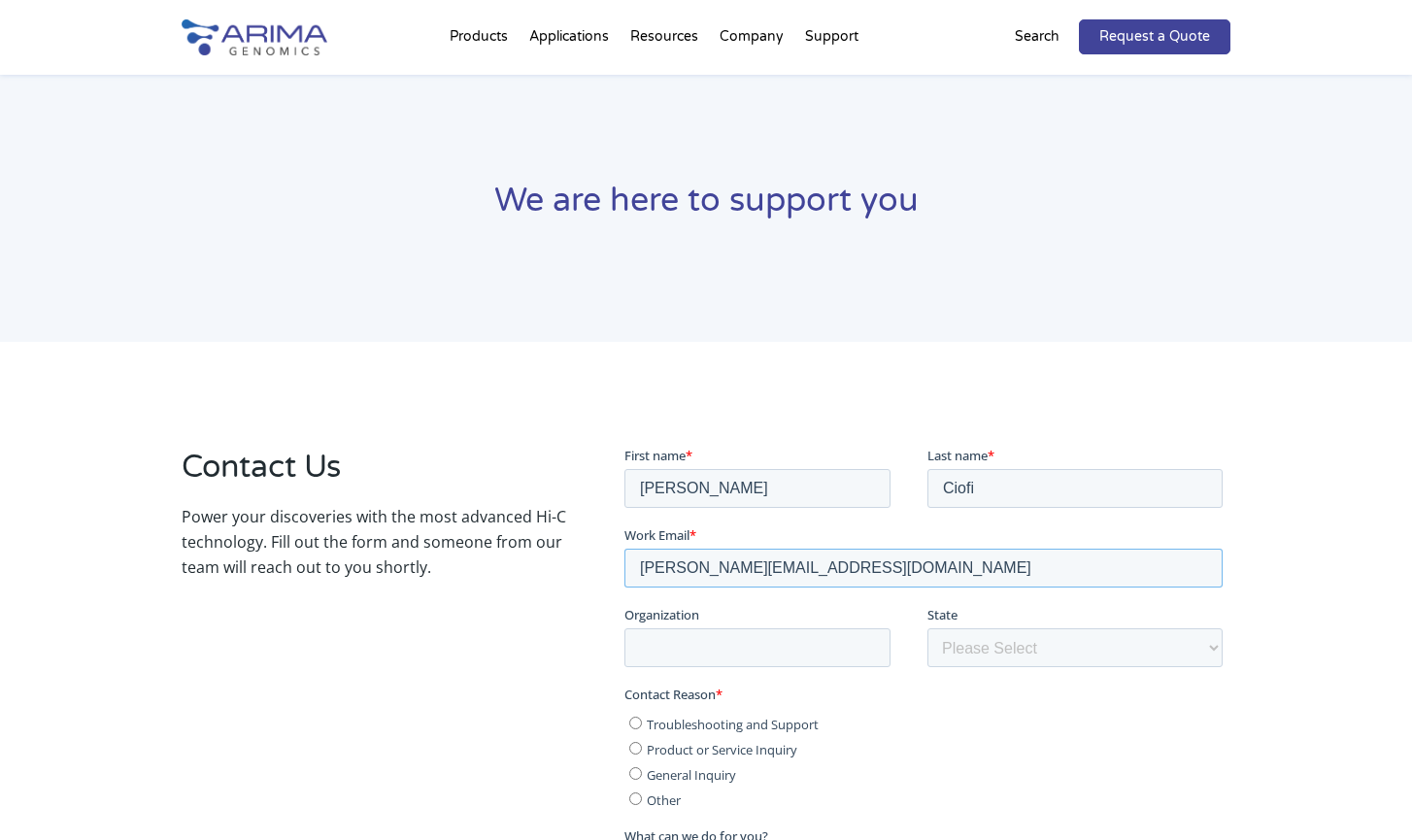 type on "[PERSON_NAME][EMAIL_ADDRESS][DOMAIN_NAME]" 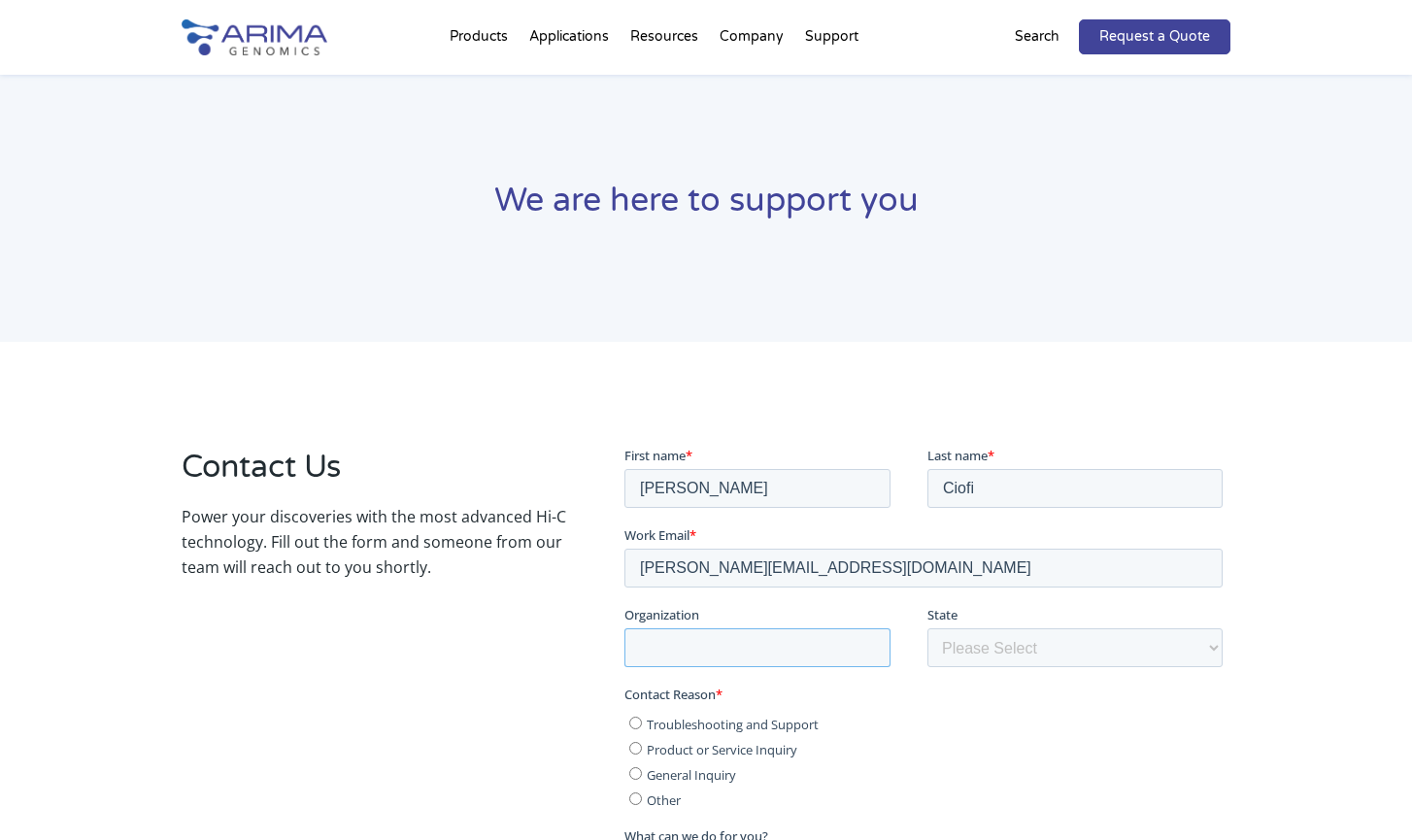 click on "Organization" at bounding box center [756, 647] 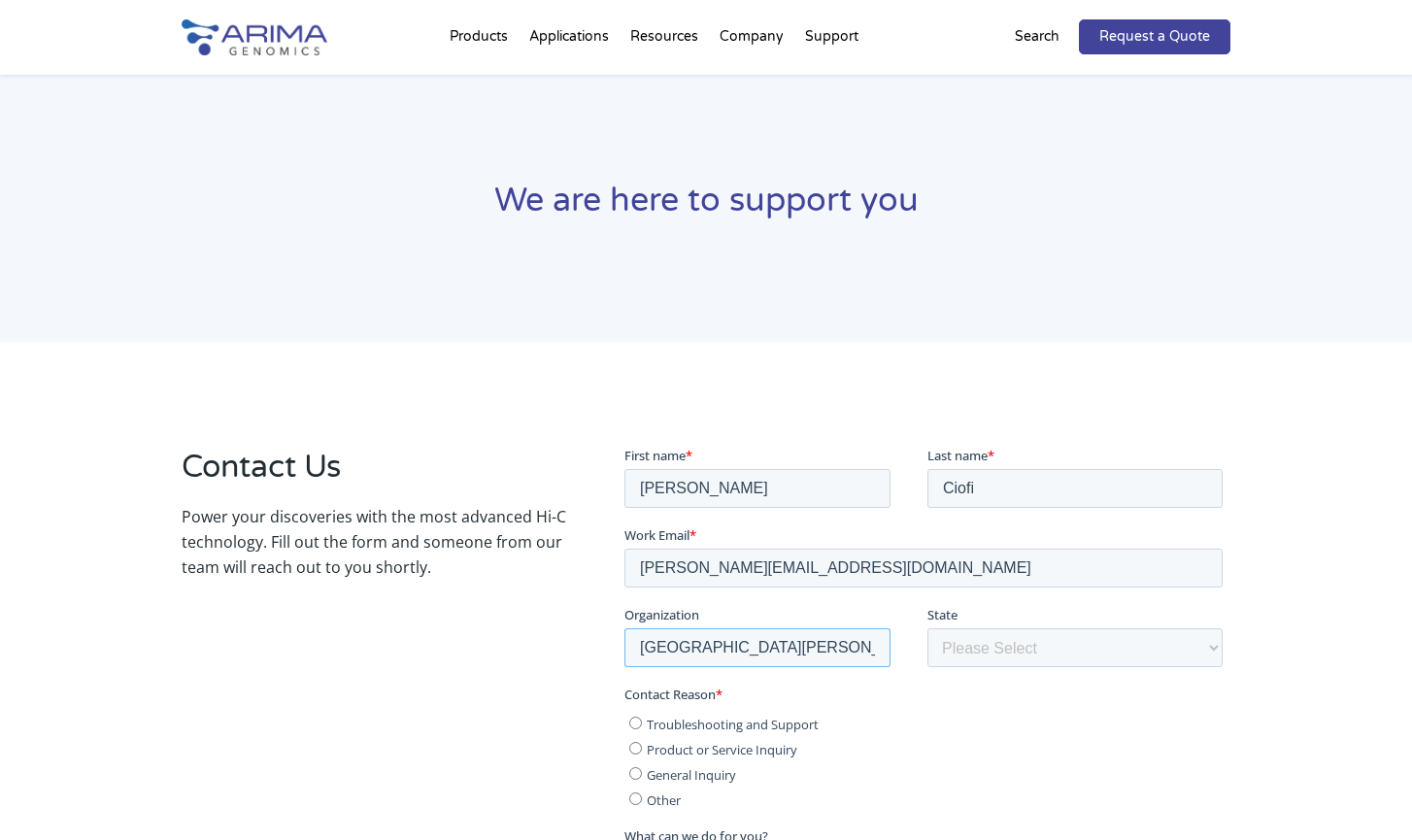 type on "[GEOGRAPHIC_DATA][PERSON_NAME]" 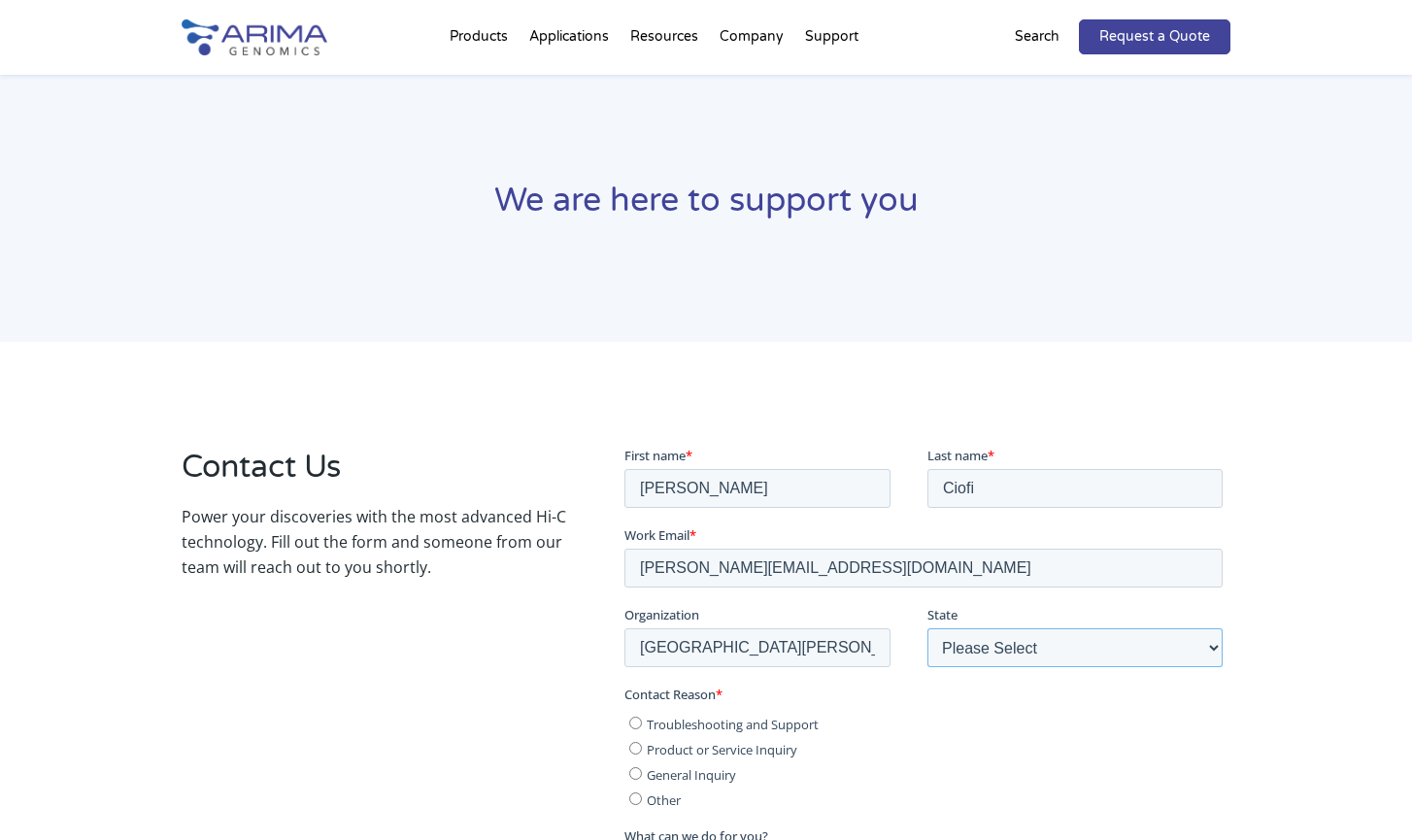 click on "Please Select Other/Non-US [US_STATE] [US_STATE] [US_STATE] [US_STATE] [US_STATE] [US_STATE] [US_STATE] [US_STATE] [US_STATE] [US_STATE] [US_STATE] [US_STATE] [US_STATE] [US_STATE] [US_STATE] [US_STATE] [US_STATE] [US_STATE] [US_STATE] [US_STATE] [US_STATE] [US_STATE] [US_STATE] [US_STATE] [US_STATE] [US_STATE] [US_STATE] [US_STATE] [US_STATE] [US_STATE] [US_STATE] [US_STATE] [US_STATE] [US_STATE] [US_STATE] [US_STATE] [US_STATE] [US_STATE] [US_STATE] [US_STATE] [US_STATE] [US_STATE] [US_STATE] [US_STATE] [US_STATE] [US_STATE][PERSON_NAME][US_STATE] [US_STATE][PERSON_NAME] [US_STATE] [US_STATE]" at bounding box center (1074, 647) 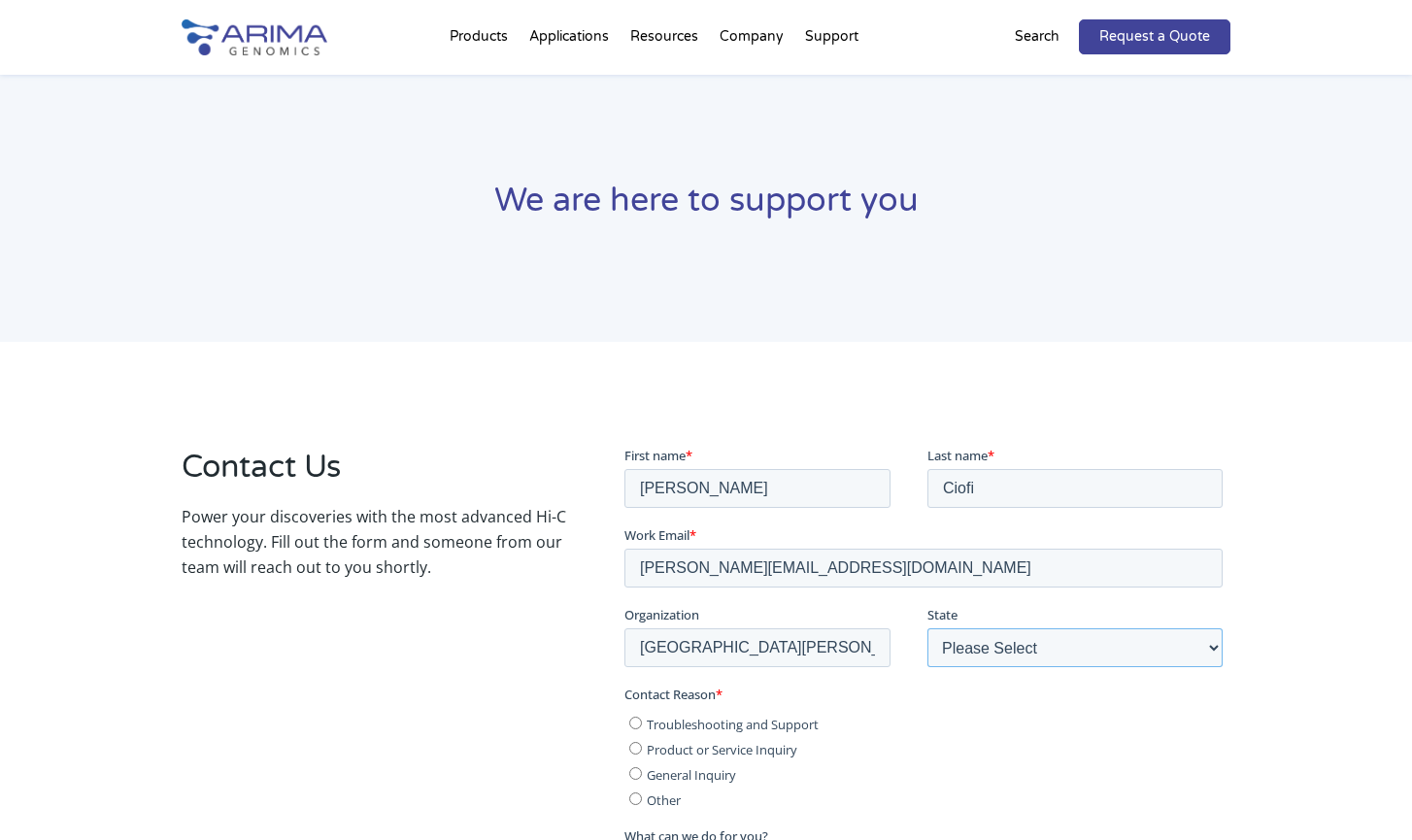 select on "Other/Non-US" 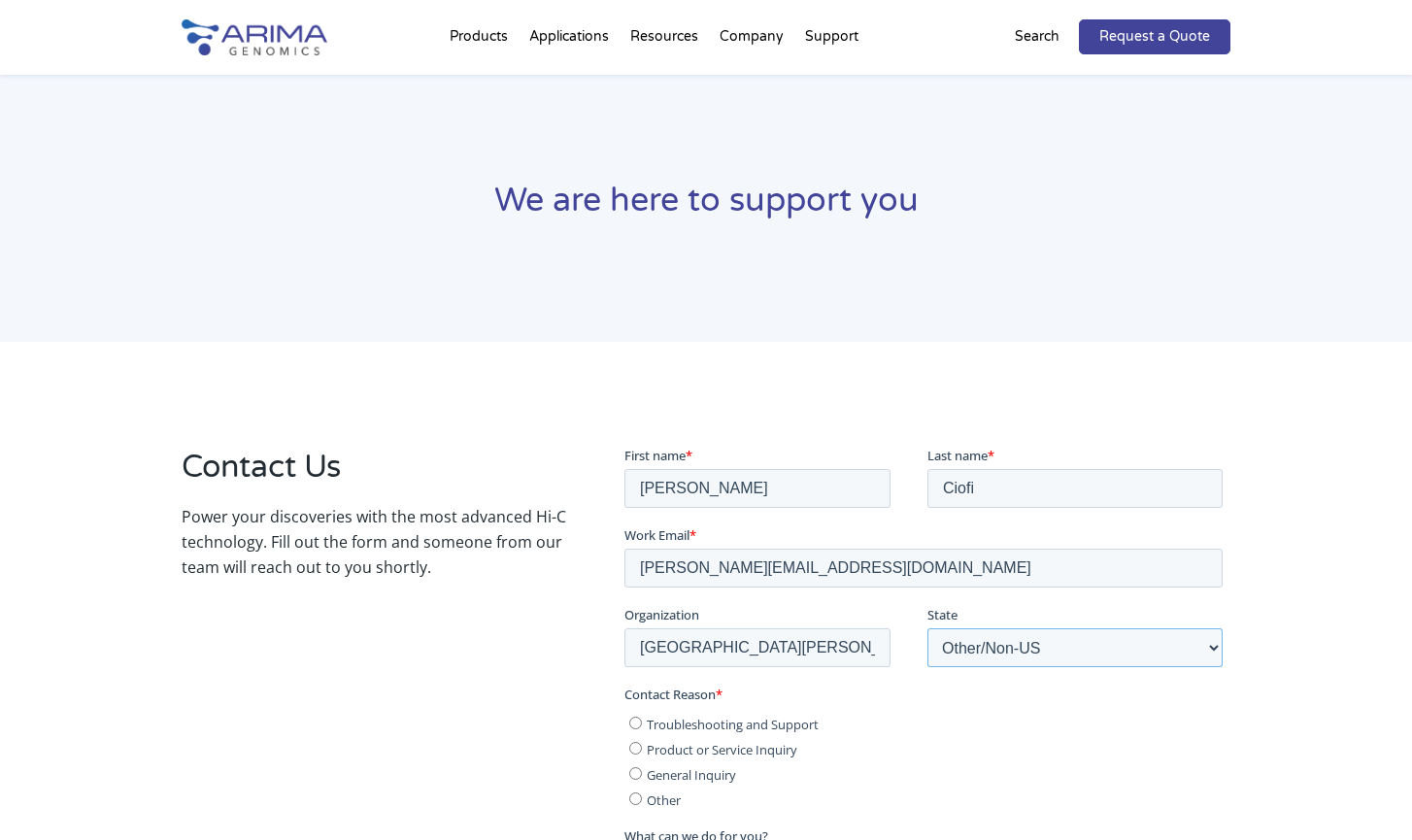 click on "Please Select Other/Non-US [US_STATE] [US_STATE] [US_STATE] [US_STATE] [US_STATE] [US_STATE] [US_STATE] [US_STATE] [US_STATE] [US_STATE] [US_STATE] [US_STATE] [US_STATE] [US_STATE] [US_STATE] [US_STATE] [US_STATE] [US_STATE] [US_STATE] [US_STATE] [US_STATE] [US_STATE] [US_STATE] [US_STATE] [US_STATE] [US_STATE] [US_STATE] [US_STATE] [US_STATE] [US_STATE] [US_STATE] [US_STATE] [US_STATE] [US_STATE] [US_STATE] [US_STATE] [US_STATE] [US_STATE] [US_STATE] [US_STATE] [US_STATE] [US_STATE] [US_STATE] [US_STATE] [US_STATE] [US_STATE][PERSON_NAME][US_STATE] [US_STATE][PERSON_NAME] [US_STATE] [US_STATE]" at bounding box center [1074, 647] 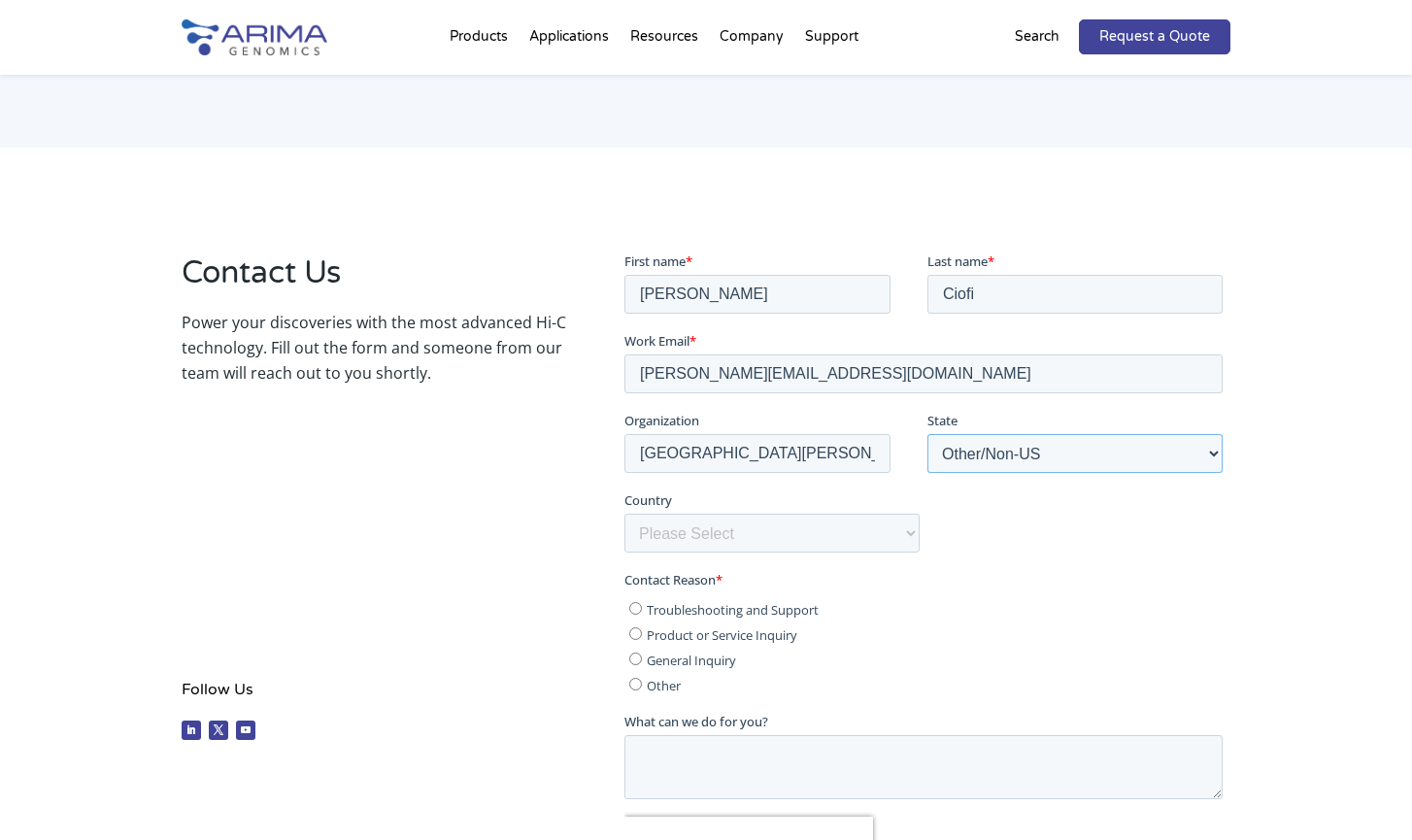 scroll, scrollTop: 291, scrollLeft: 0, axis: vertical 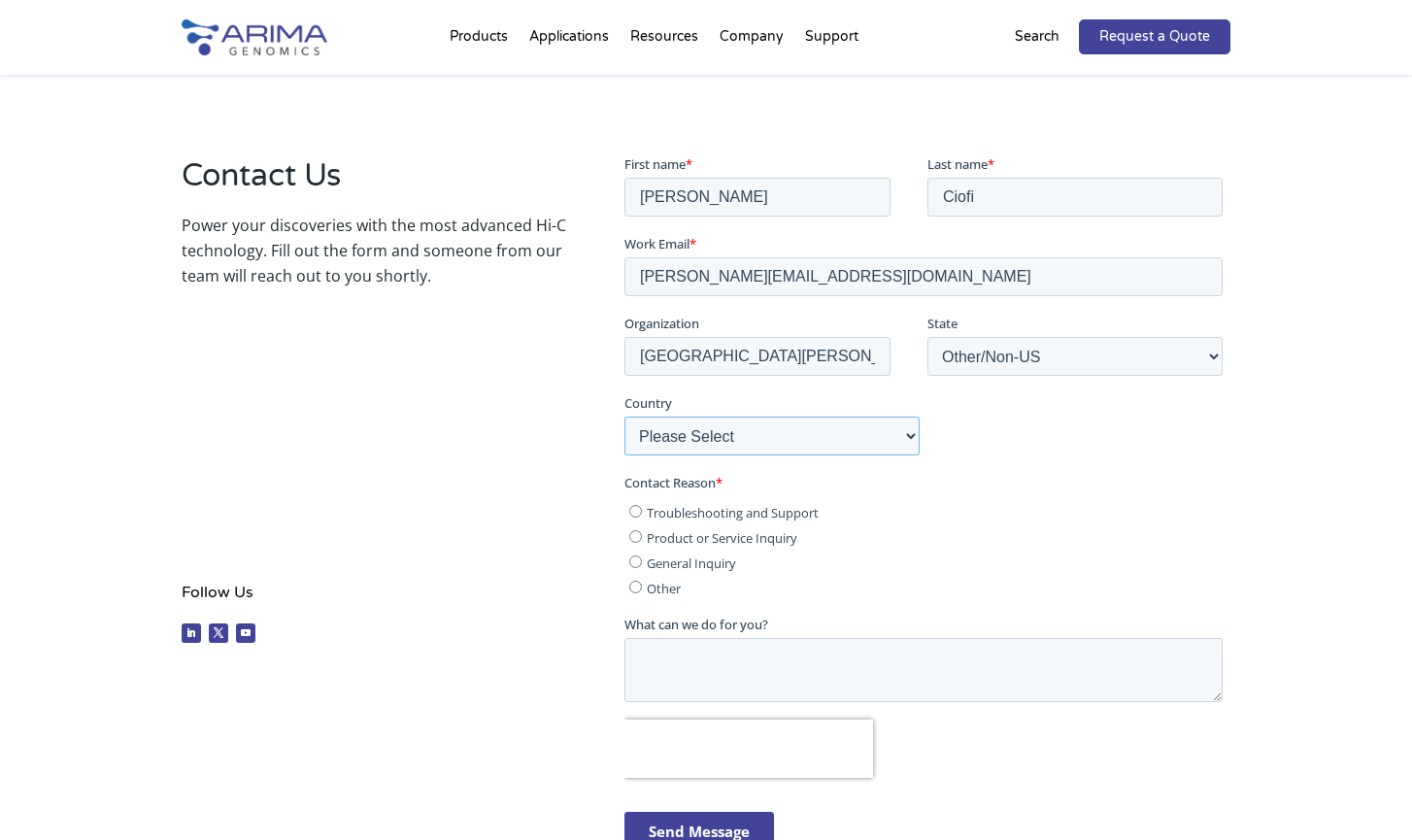 click on "Please Select [GEOGRAPHIC_DATA] [GEOGRAPHIC_DATA] [GEOGRAPHIC_DATA] [GEOGRAPHIC_DATA] [US_STATE] [GEOGRAPHIC_DATA] [GEOGRAPHIC_DATA] [GEOGRAPHIC_DATA] [GEOGRAPHIC_DATA] [GEOGRAPHIC_DATA] [GEOGRAPHIC_DATA] [GEOGRAPHIC_DATA] [GEOGRAPHIC_DATA] [GEOGRAPHIC_DATA]/[GEOGRAPHIC_DATA] [GEOGRAPHIC_DATA] [GEOGRAPHIC_DATA] [GEOGRAPHIC_DATA] [GEOGRAPHIC_DATA] [GEOGRAPHIC_DATA] [GEOGRAPHIC_DATA] [GEOGRAPHIC_DATA] [GEOGRAPHIC_DATA] [GEOGRAPHIC_DATA] [GEOGRAPHIC_DATA] [GEOGRAPHIC_DATA] [GEOGRAPHIC_DATA] [GEOGRAPHIC_DATA] [GEOGRAPHIC_DATA] [GEOGRAPHIC_DATA] [GEOGRAPHIC_DATA] [GEOGRAPHIC_DATA] [GEOGRAPHIC_DATA] [GEOGRAPHIC_DATA] [GEOGRAPHIC_DATA] [GEOGRAPHIC_DATA] [GEOGRAPHIC_DATA] [GEOGRAPHIC_DATA] [GEOGRAPHIC_DATA] [GEOGRAPHIC_DATA] [GEOGRAPHIC_DATA] [GEOGRAPHIC_DATA] [GEOGRAPHIC_DATA] [GEOGRAPHIC_DATA] [GEOGRAPHIC_DATA] [GEOGRAPHIC_DATA] [GEOGRAPHIC_DATA] [GEOGRAPHIC_DATA] [GEOGRAPHIC_DATA] [GEOGRAPHIC_DATA] [GEOGRAPHIC_DATA] [GEOGRAPHIC_DATA] [GEOGRAPHIC_DATA] [GEOGRAPHIC_DATA] [GEOGRAPHIC_DATA] [GEOGRAPHIC_DATA] [GEOGRAPHIC_DATA] [GEOGRAPHIC_DATA] [GEOGRAPHIC_DATA] [GEOGRAPHIC_DATA] [GEOGRAPHIC_DATA] [GEOGRAPHIC_DATA] [GEOGRAPHIC_DATA] [GEOGRAPHIC_DATA] [GEOGRAPHIC_DATA] [GEOGRAPHIC_DATA] [GEOGRAPHIC_DATA] [GEOGRAPHIC_DATA] [GEOGRAPHIC_DATA] [GEOGRAPHIC_DATA] [GEOGRAPHIC_DATA] [GEOGRAPHIC_DATA] [GEOGRAPHIC_DATA] [GEOGRAPHIC_DATA] [GEOGRAPHIC_DATA] [GEOGRAPHIC_DATA] [GEOGRAPHIC_DATA] [GEOGRAPHIC_DATA] [GEOGRAPHIC_DATA] [GEOGRAPHIC_DATA] [GEOGRAPHIC_DATA] [GEOGRAPHIC_DATA] [GEOGRAPHIC_DATA] [GEOGRAPHIC_DATA] [GEOGRAPHIC_DATA] [GEOGRAPHIC_DATA] [GEOGRAPHIC_DATA] [US_STATE] [GEOGRAPHIC_DATA] [GEOGRAPHIC_DATA] [GEOGRAPHIC_DATA]" at bounding box center [771, 435] 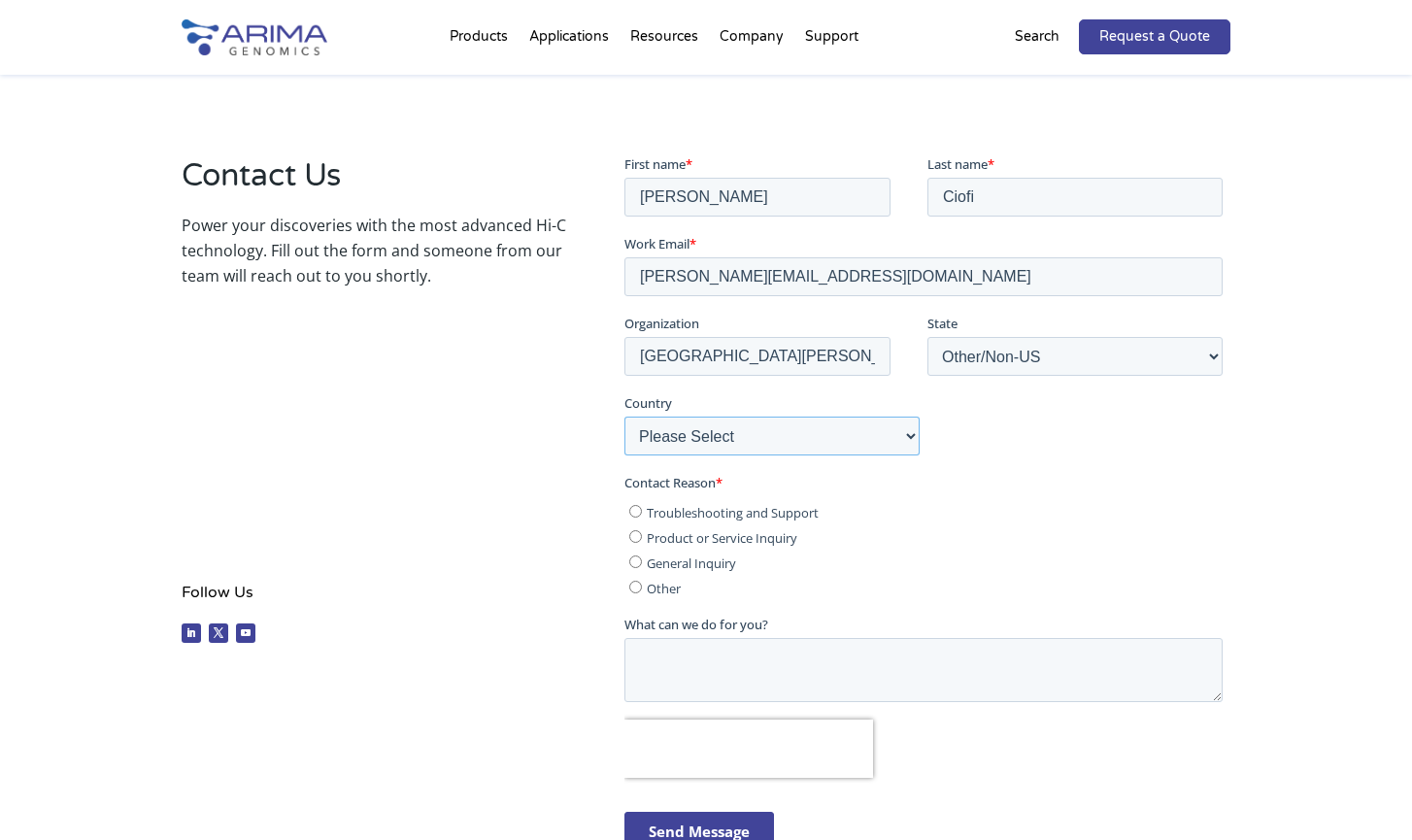 select on "[GEOGRAPHIC_DATA]" 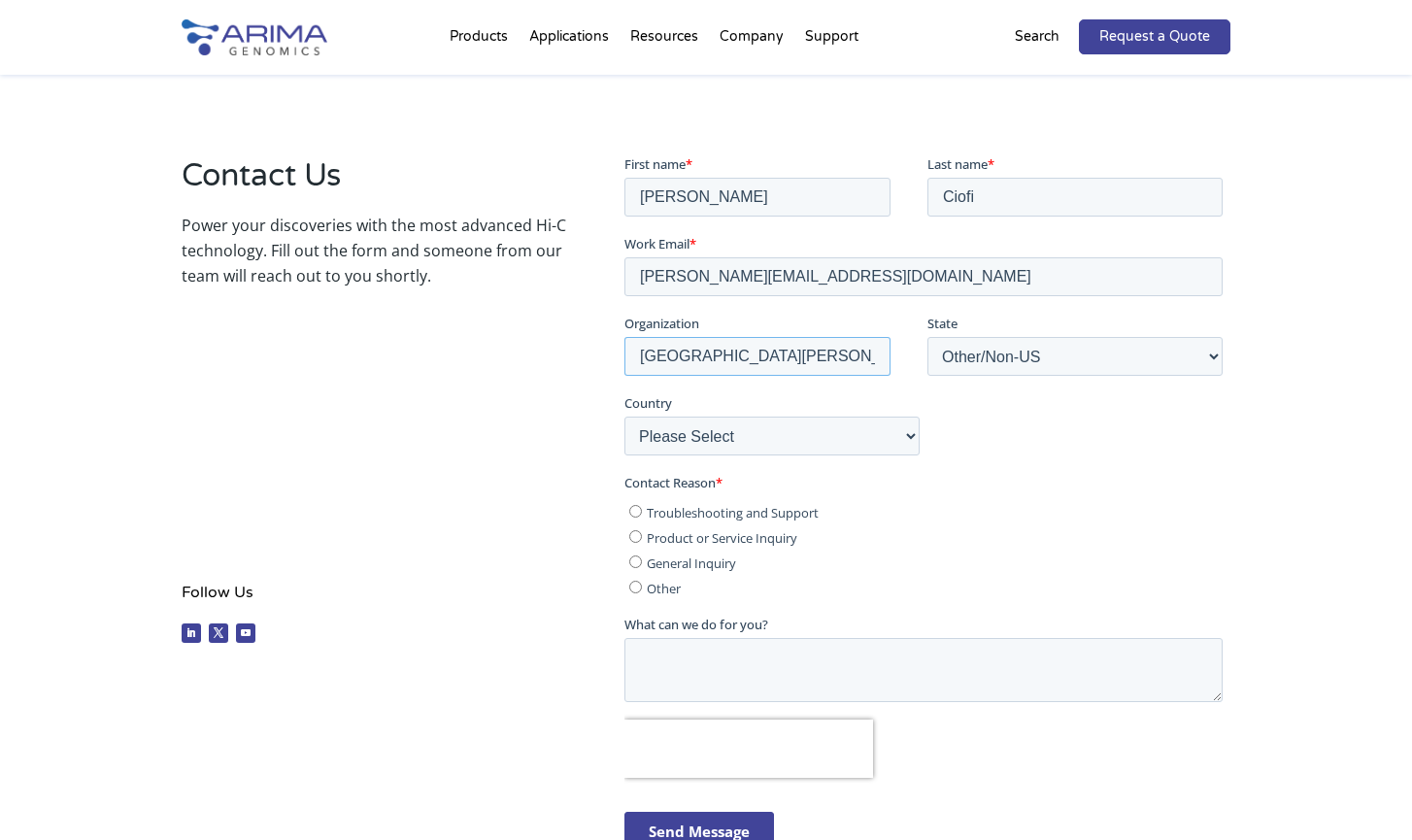 drag, startPoint x: 827, startPoint y: 356, endPoint x: 578, endPoint y: 348, distance: 249.12848 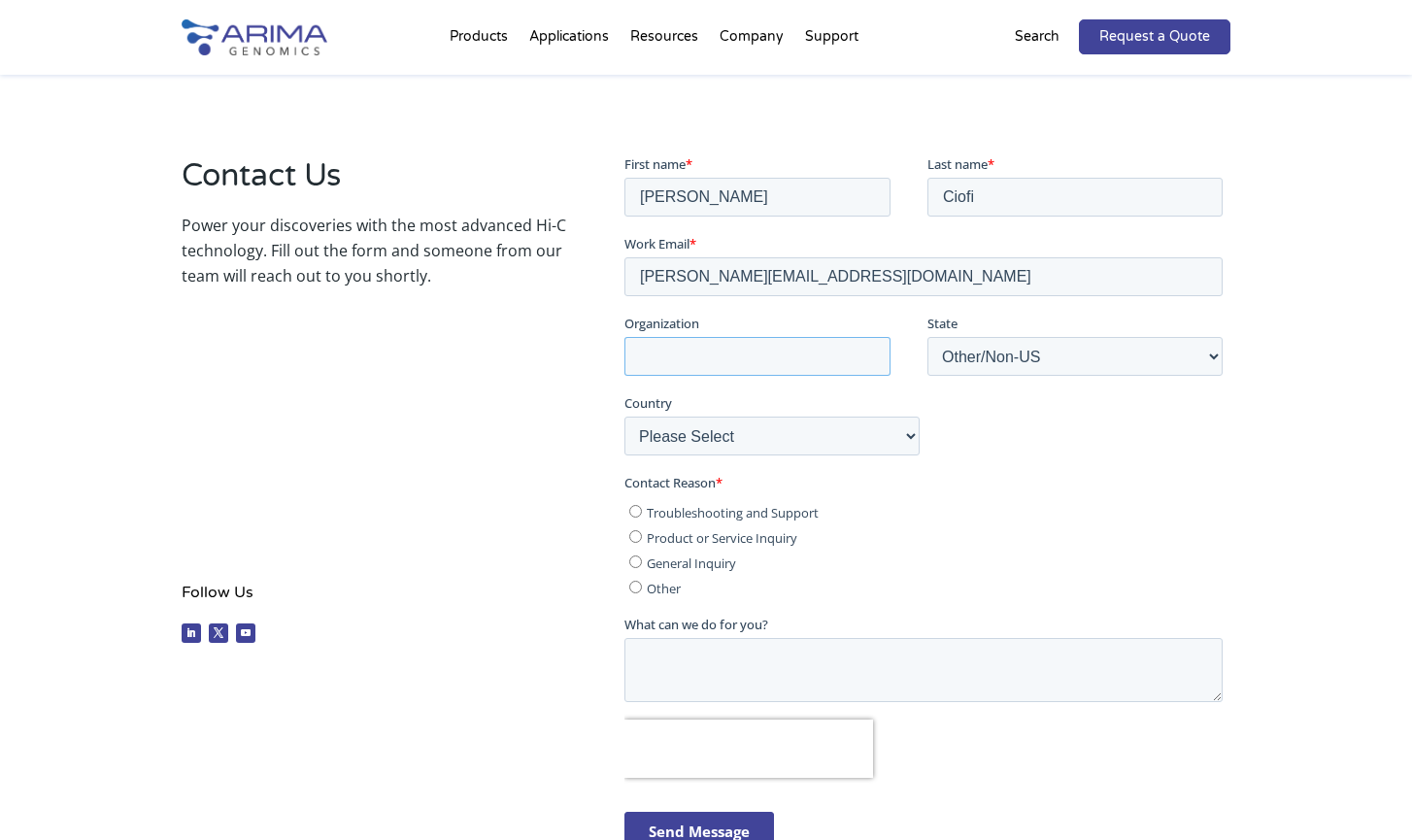 type 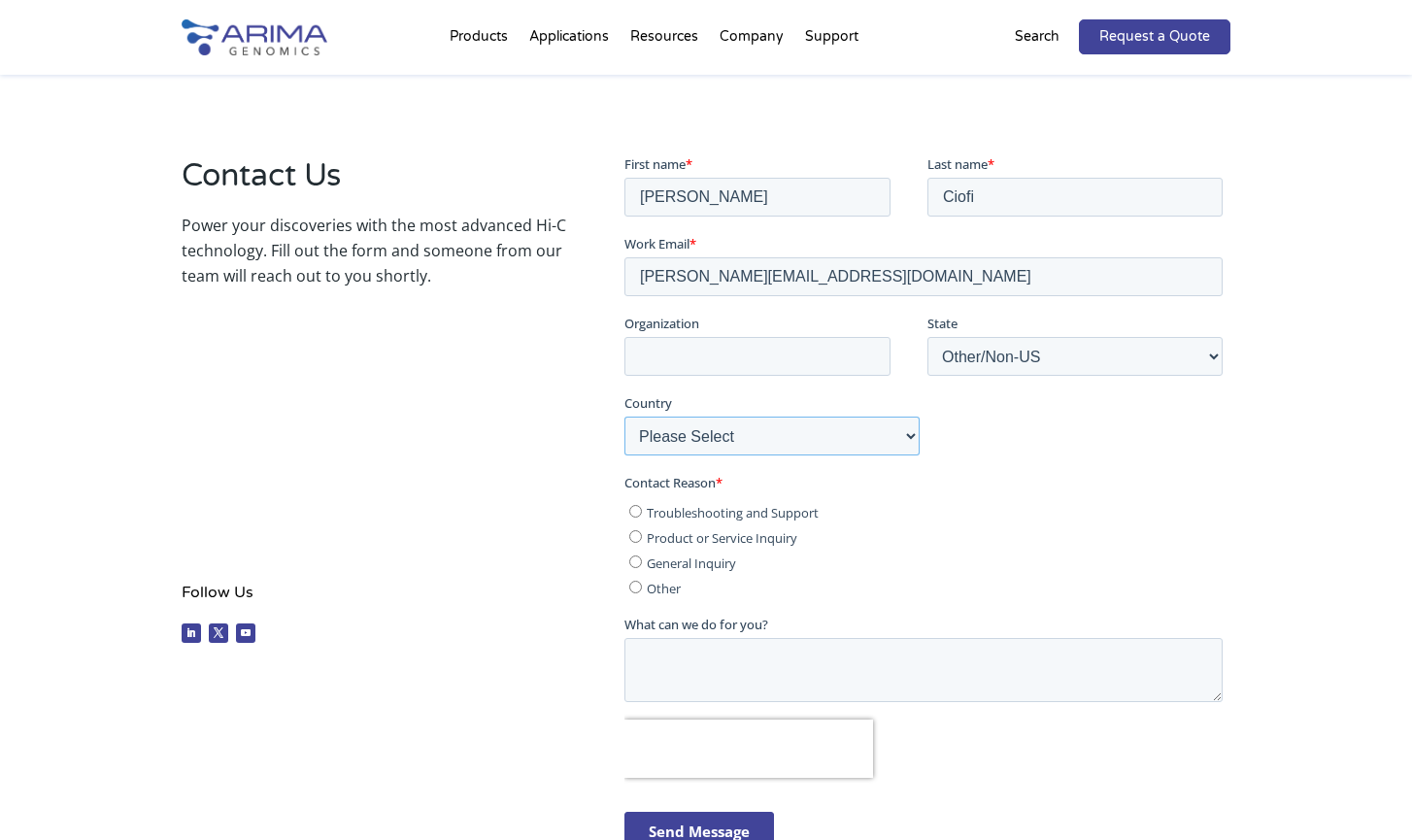 click on "Please Select [GEOGRAPHIC_DATA] [GEOGRAPHIC_DATA] [GEOGRAPHIC_DATA] [GEOGRAPHIC_DATA] [US_STATE] [GEOGRAPHIC_DATA] [GEOGRAPHIC_DATA] [GEOGRAPHIC_DATA] [GEOGRAPHIC_DATA] [GEOGRAPHIC_DATA] [GEOGRAPHIC_DATA] [GEOGRAPHIC_DATA] [GEOGRAPHIC_DATA] [GEOGRAPHIC_DATA]/[GEOGRAPHIC_DATA] [GEOGRAPHIC_DATA] [GEOGRAPHIC_DATA] [GEOGRAPHIC_DATA] [GEOGRAPHIC_DATA] [GEOGRAPHIC_DATA] [GEOGRAPHIC_DATA] [GEOGRAPHIC_DATA] [GEOGRAPHIC_DATA] [GEOGRAPHIC_DATA] [GEOGRAPHIC_DATA] [GEOGRAPHIC_DATA] [GEOGRAPHIC_DATA] [GEOGRAPHIC_DATA] [GEOGRAPHIC_DATA] [GEOGRAPHIC_DATA] [GEOGRAPHIC_DATA] [GEOGRAPHIC_DATA] [GEOGRAPHIC_DATA] [GEOGRAPHIC_DATA] [GEOGRAPHIC_DATA] [GEOGRAPHIC_DATA] [GEOGRAPHIC_DATA] [GEOGRAPHIC_DATA] [GEOGRAPHIC_DATA] [GEOGRAPHIC_DATA] [GEOGRAPHIC_DATA] [GEOGRAPHIC_DATA] [GEOGRAPHIC_DATA] [GEOGRAPHIC_DATA] [GEOGRAPHIC_DATA] [GEOGRAPHIC_DATA] [GEOGRAPHIC_DATA] [GEOGRAPHIC_DATA] [GEOGRAPHIC_DATA] [GEOGRAPHIC_DATA] [GEOGRAPHIC_DATA] [GEOGRAPHIC_DATA] [GEOGRAPHIC_DATA] [GEOGRAPHIC_DATA] [GEOGRAPHIC_DATA] [GEOGRAPHIC_DATA] [GEOGRAPHIC_DATA] [GEOGRAPHIC_DATA] [GEOGRAPHIC_DATA] [GEOGRAPHIC_DATA] [GEOGRAPHIC_DATA] [GEOGRAPHIC_DATA] [GEOGRAPHIC_DATA] [GEOGRAPHIC_DATA] [GEOGRAPHIC_DATA] [GEOGRAPHIC_DATA] [GEOGRAPHIC_DATA] [GEOGRAPHIC_DATA] [GEOGRAPHIC_DATA] [GEOGRAPHIC_DATA] [GEOGRAPHIC_DATA] [GEOGRAPHIC_DATA] [GEOGRAPHIC_DATA] [GEOGRAPHIC_DATA] [GEOGRAPHIC_DATA] [GEOGRAPHIC_DATA] [GEOGRAPHIC_DATA] [GEOGRAPHIC_DATA] [GEOGRAPHIC_DATA] [GEOGRAPHIC_DATA] [GEOGRAPHIC_DATA] [GEOGRAPHIC_DATA] [GEOGRAPHIC_DATA] [GEOGRAPHIC_DATA] [GEOGRAPHIC_DATA] [GEOGRAPHIC_DATA] [GEOGRAPHIC_DATA] [US_STATE] [GEOGRAPHIC_DATA] [GEOGRAPHIC_DATA] [GEOGRAPHIC_DATA]" at bounding box center (771, 435) 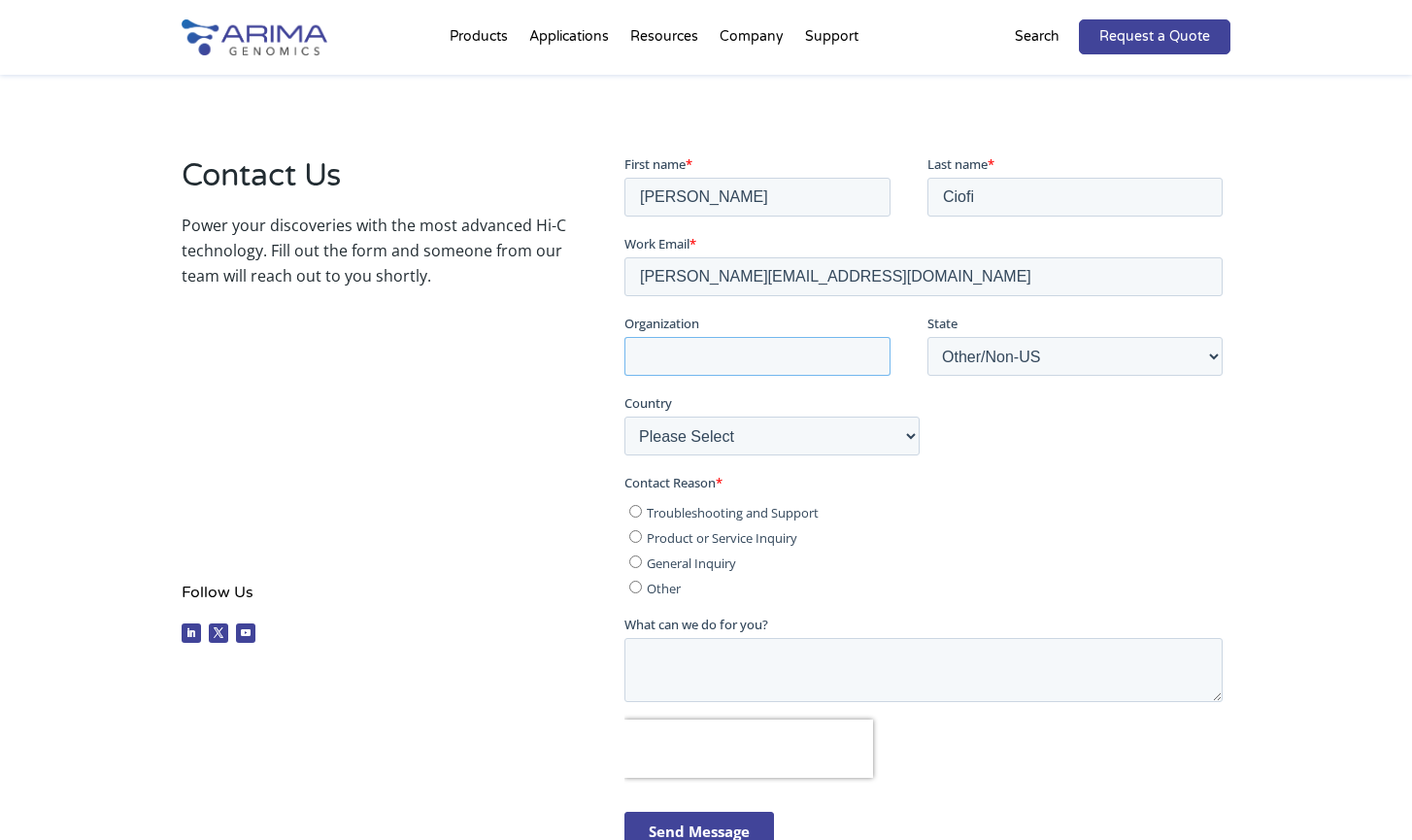 click on "Organization" at bounding box center (756, 355) 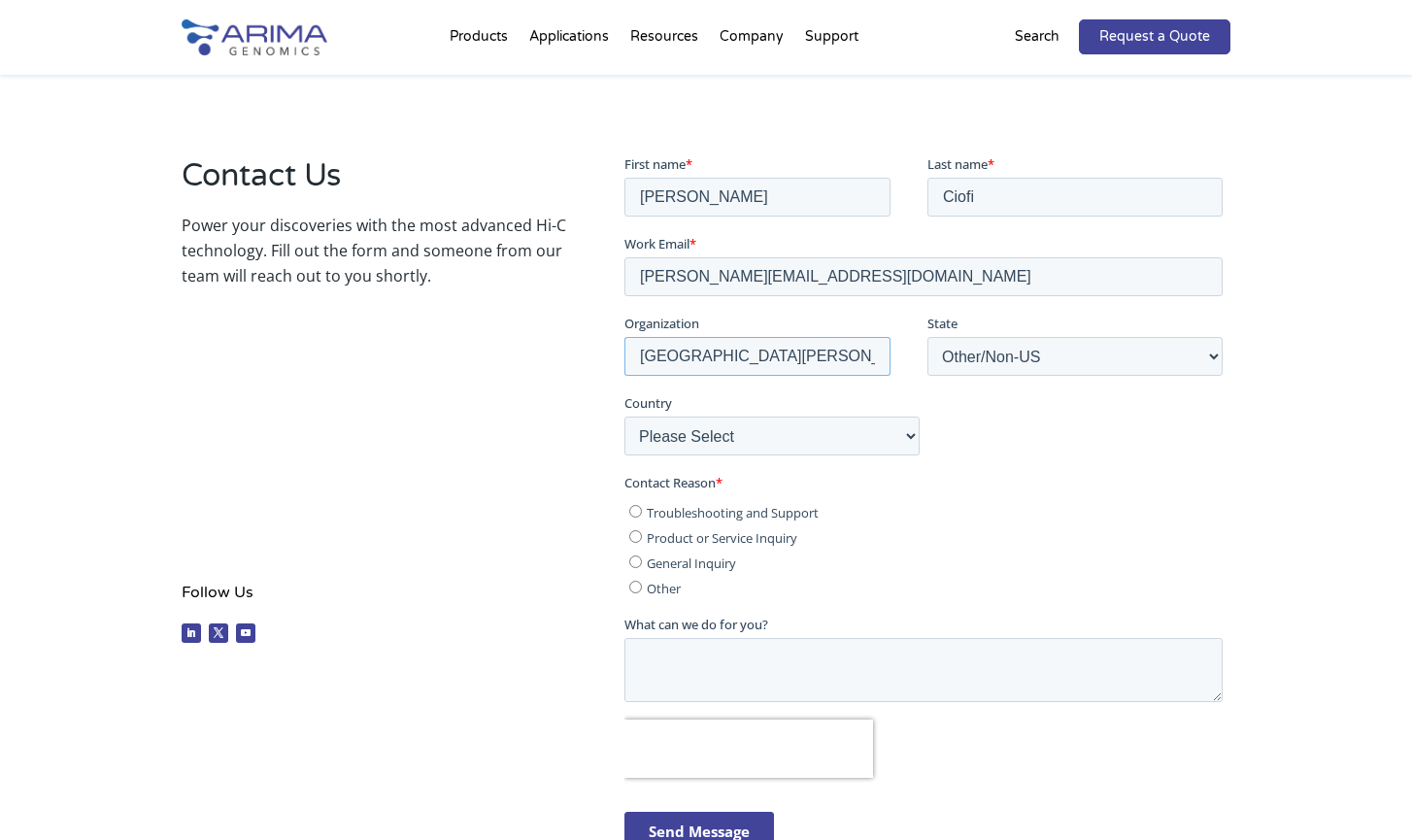 type on "[GEOGRAPHIC_DATA][PERSON_NAME]" 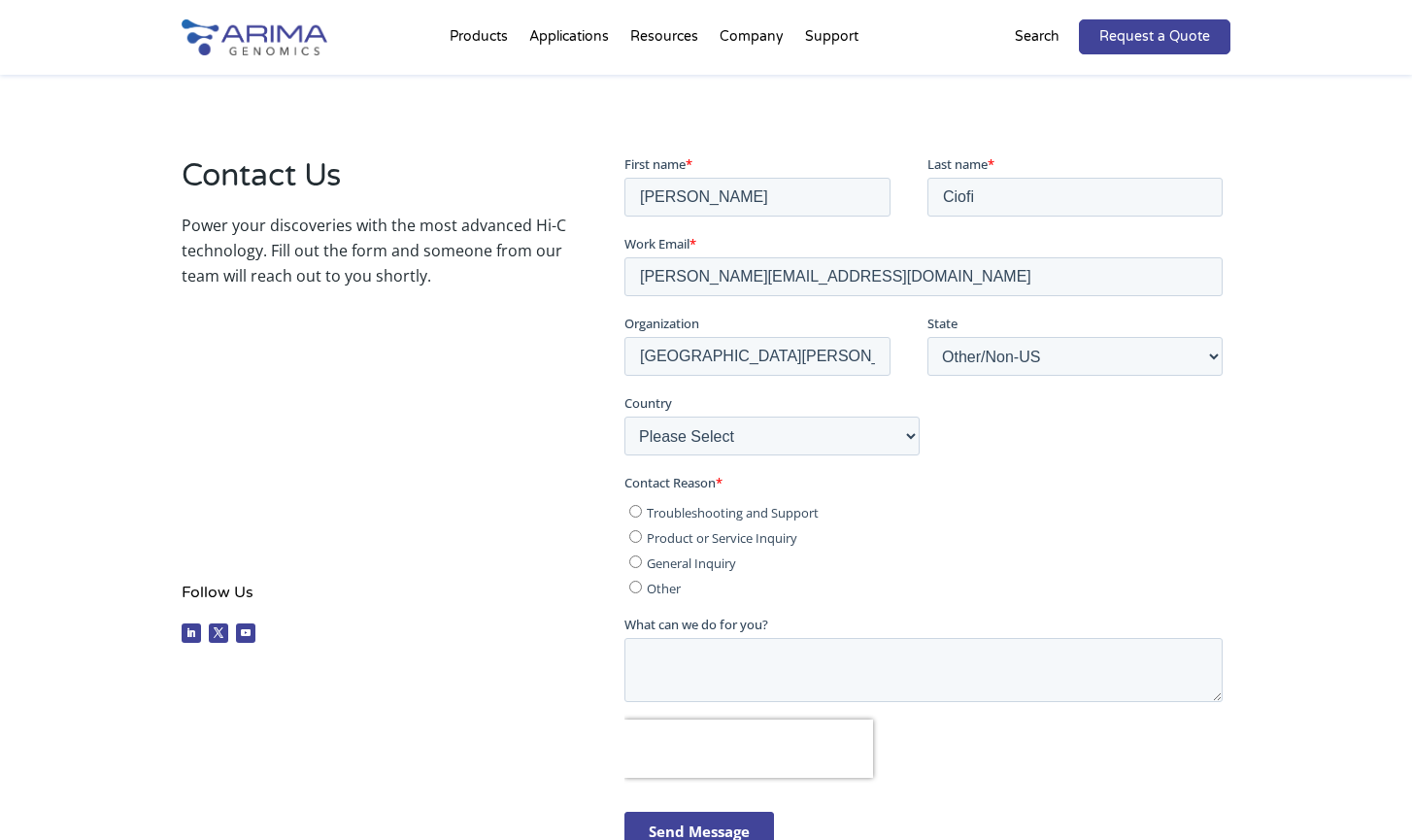 click on "General Inquiry" at bounding box center [634, 560] 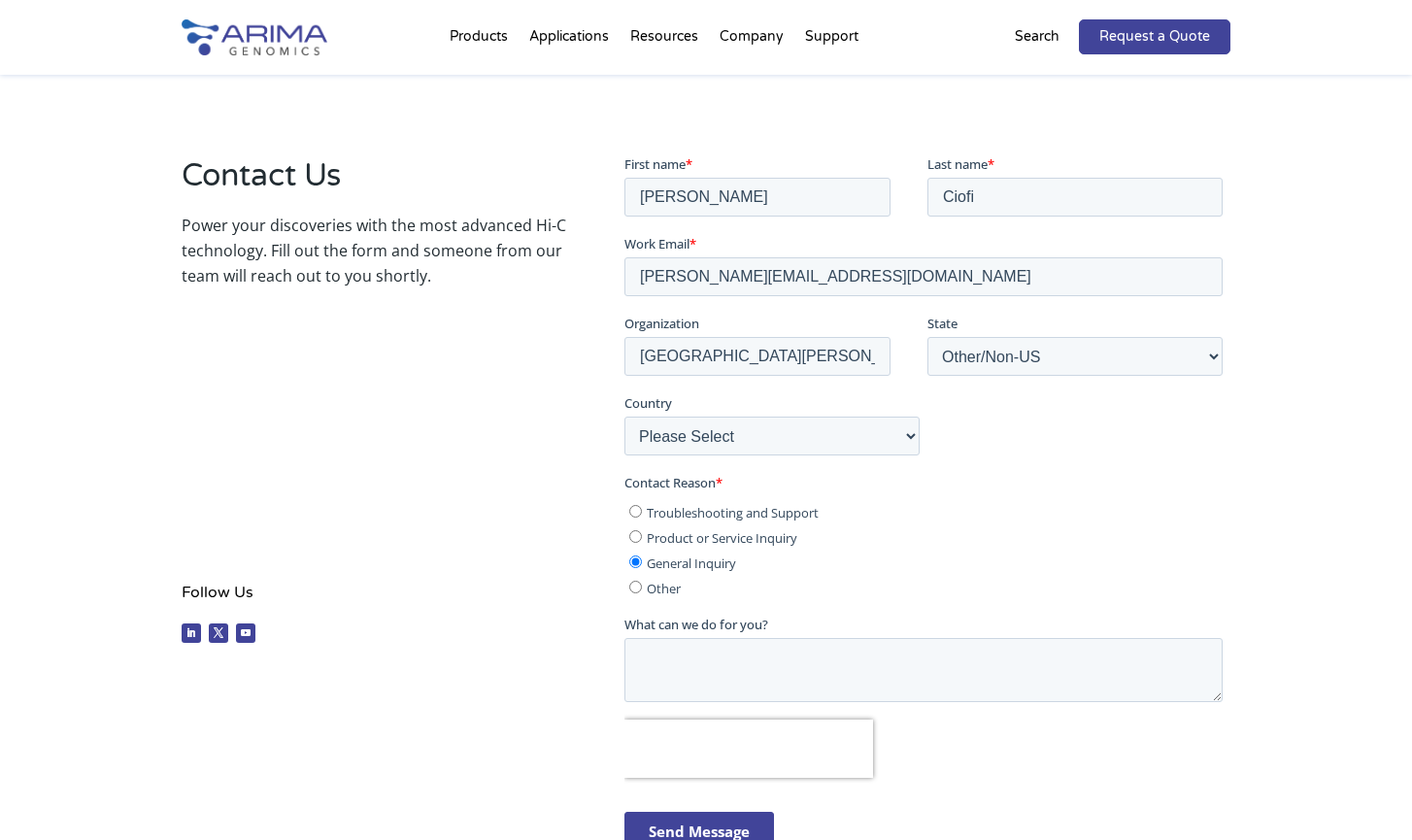 click on "General Inquiry" at bounding box center [634, 560] 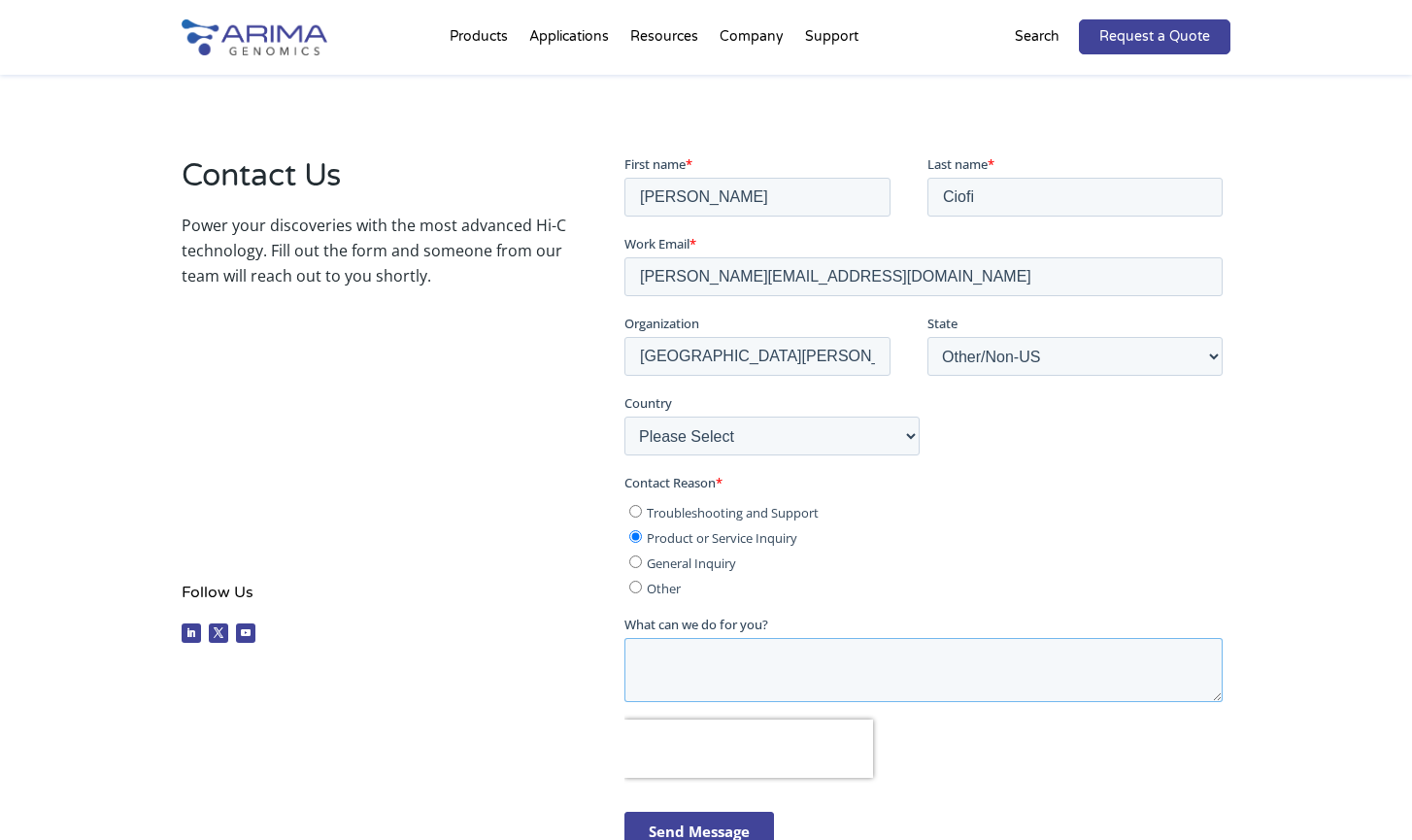click on "What can we do for you?" at bounding box center (923, 669) 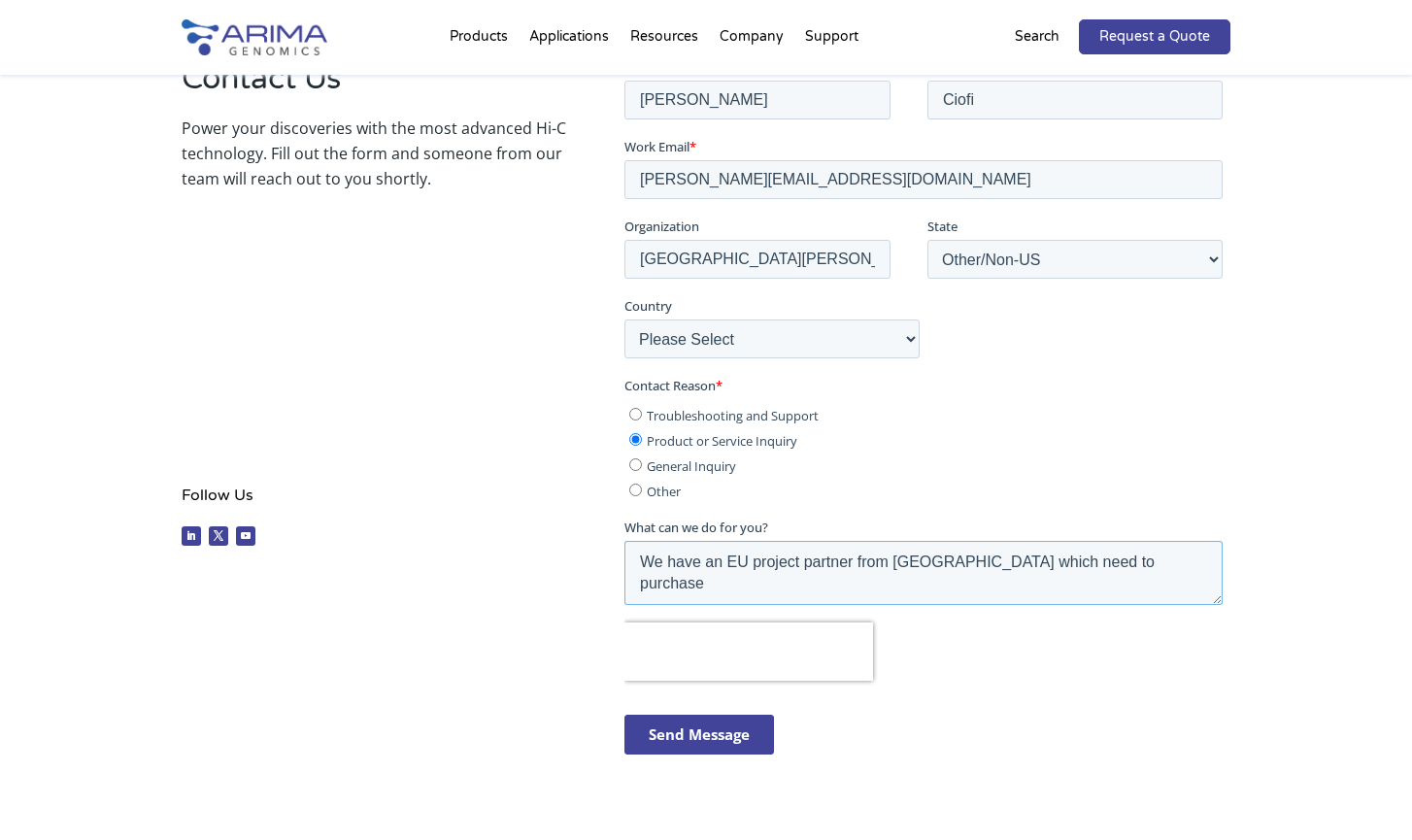 click on "We have an EU project partner from [GEOGRAPHIC_DATA] which need to purchase" at bounding box center [923, 572] 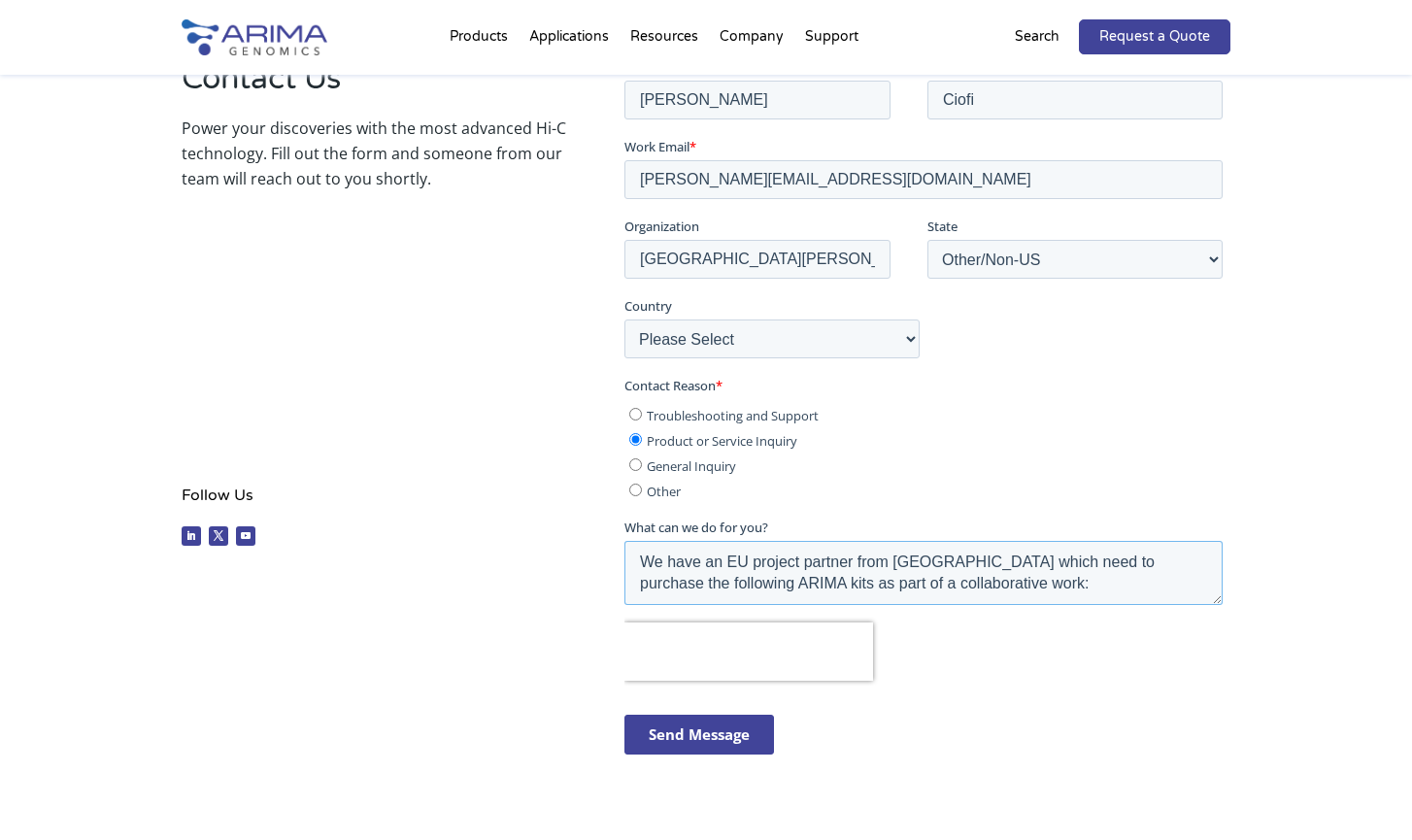 scroll, scrollTop: 30, scrollLeft: 0, axis: vertical 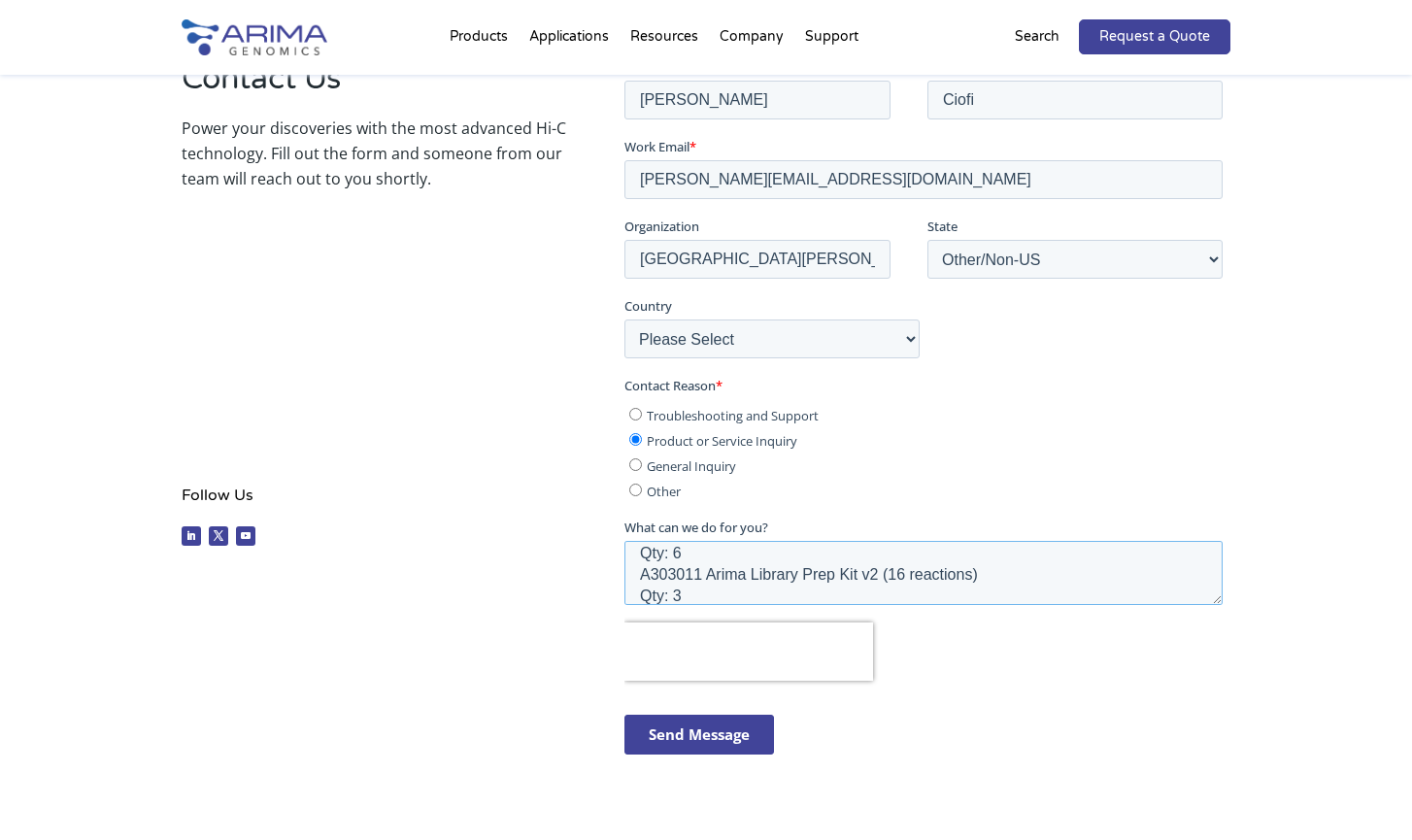 click on "We have an EU project partner from [GEOGRAPHIC_DATA] which need to purchase the following ARIMA kits as part of a collaborative work:
A101030 Arima High Coverage HiC kit (8 reactions)
Qty: 6
A303011 Arima Library Prep Kit v2 (16 reactions)
Qty: 3" at bounding box center [923, 572] 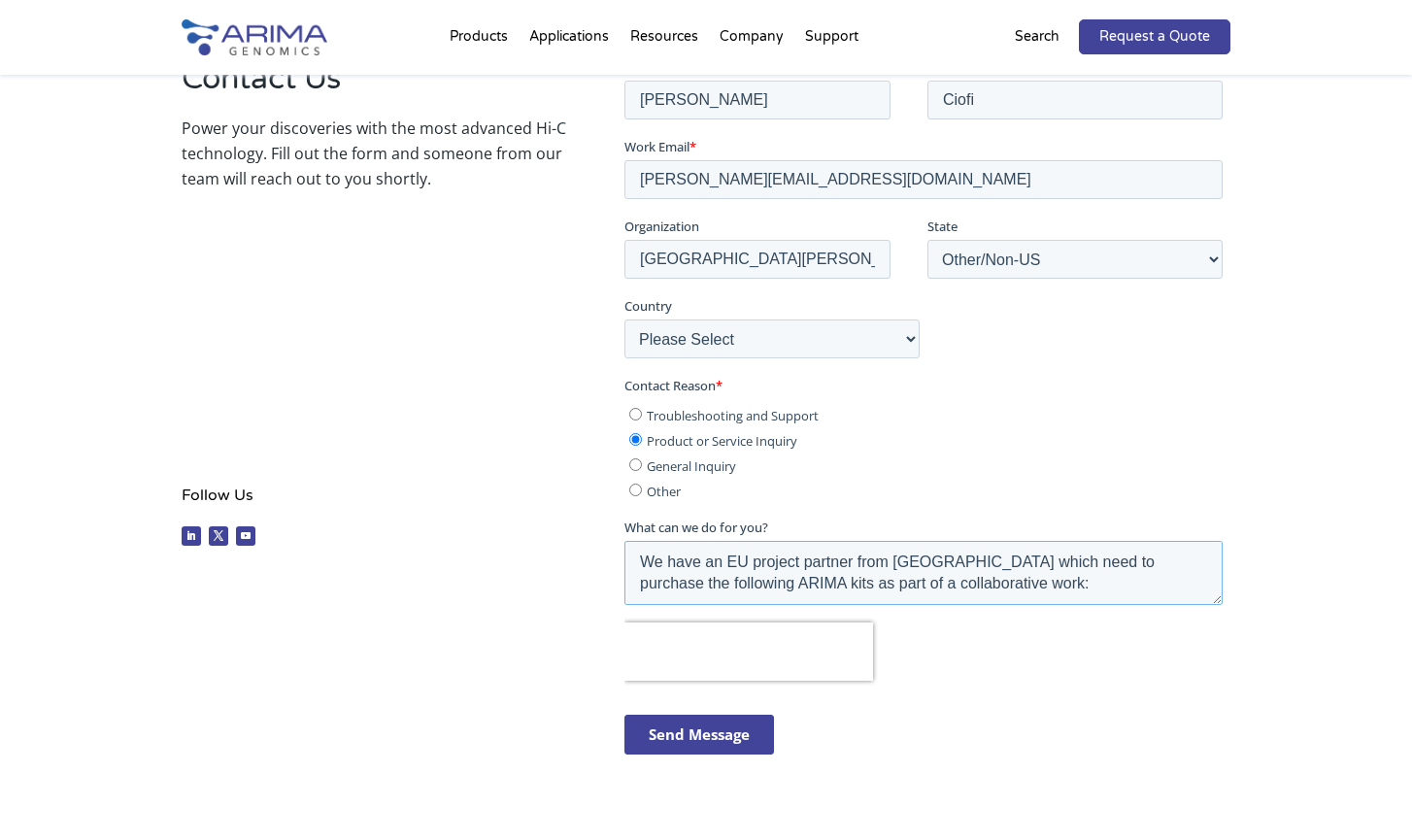 scroll, scrollTop: 97, scrollLeft: 0, axis: vertical 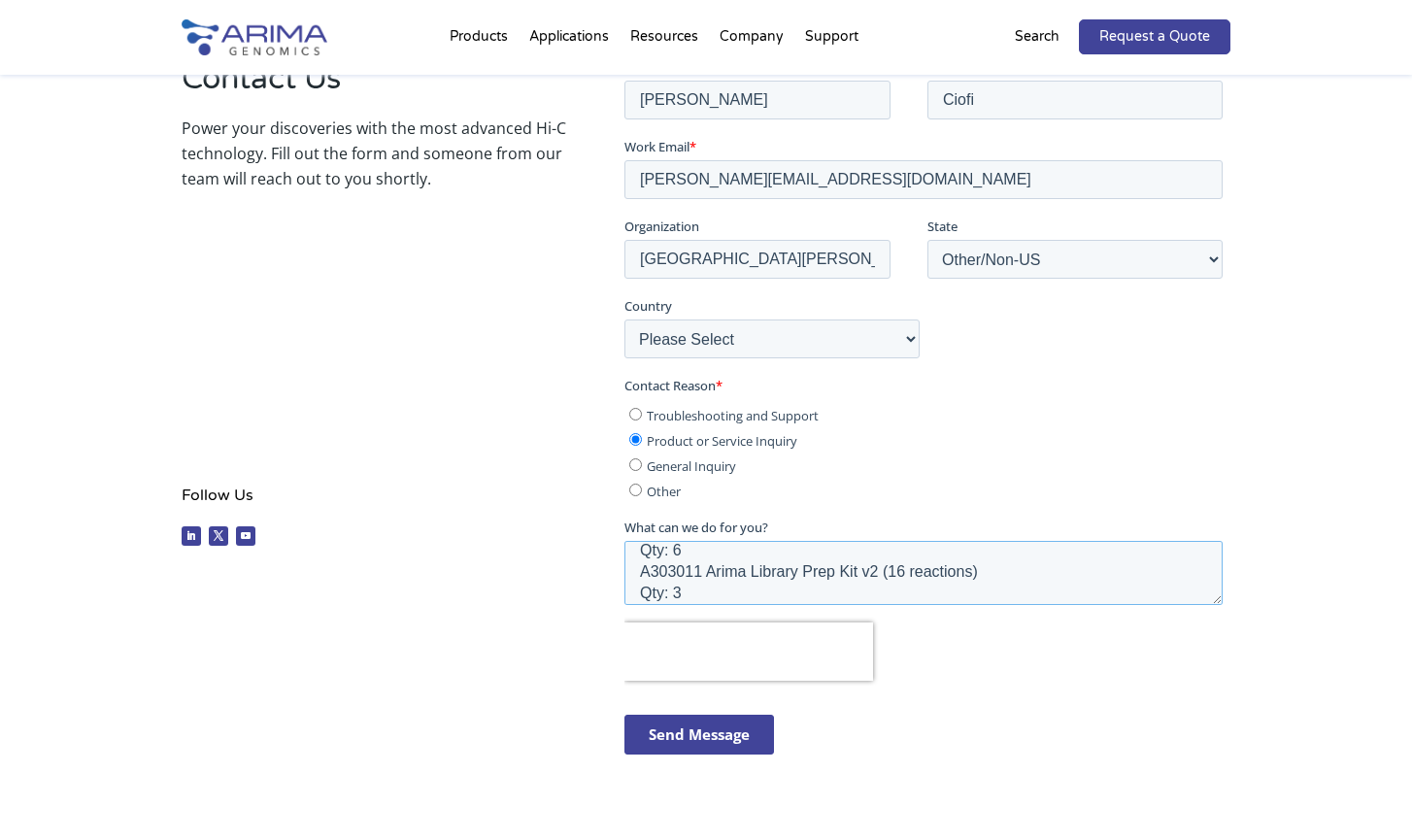 drag, startPoint x: 633, startPoint y: 552, endPoint x: 670, endPoint y: 535, distance: 40.71855 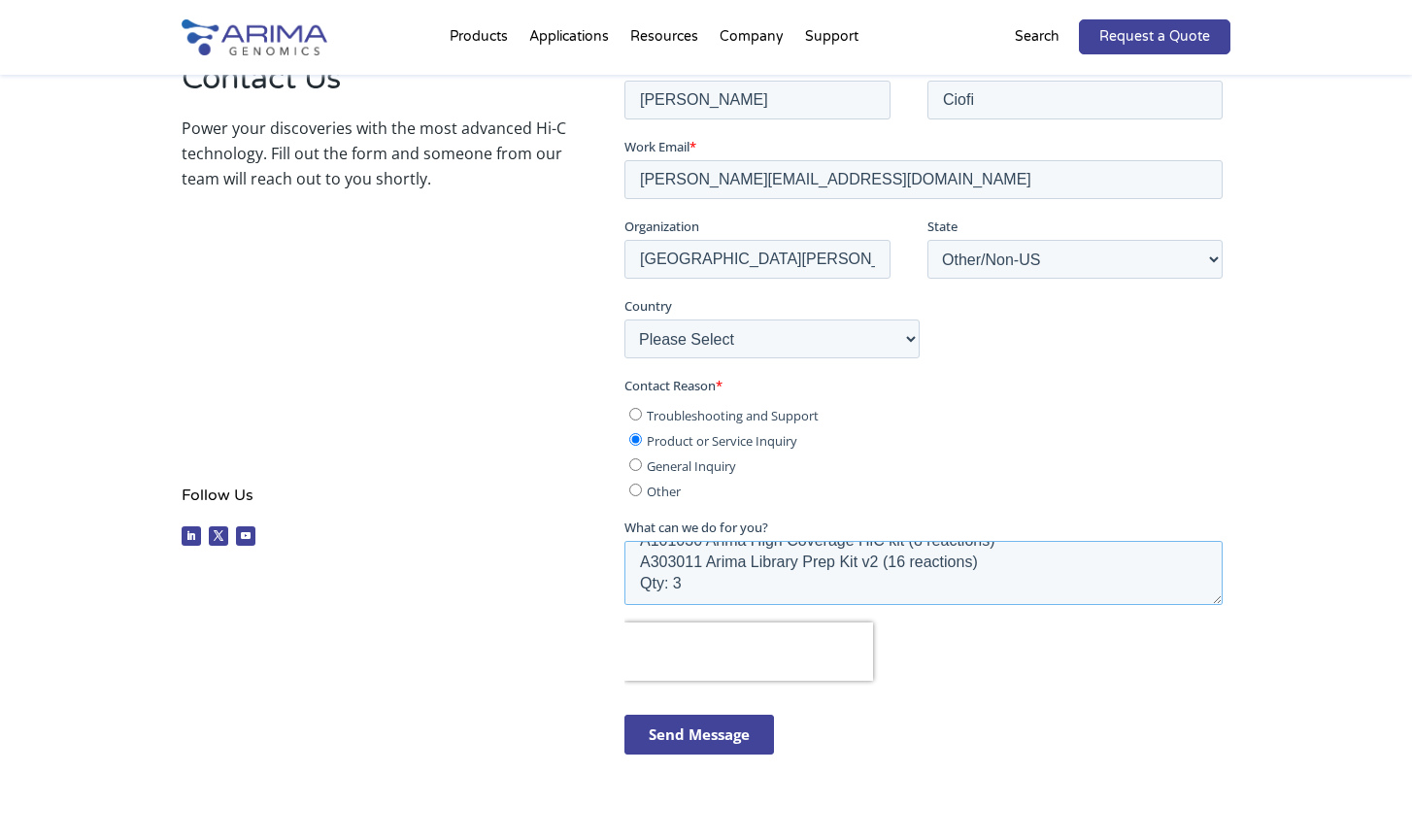 scroll, scrollTop: 291, scrollLeft: 0, axis: vertical 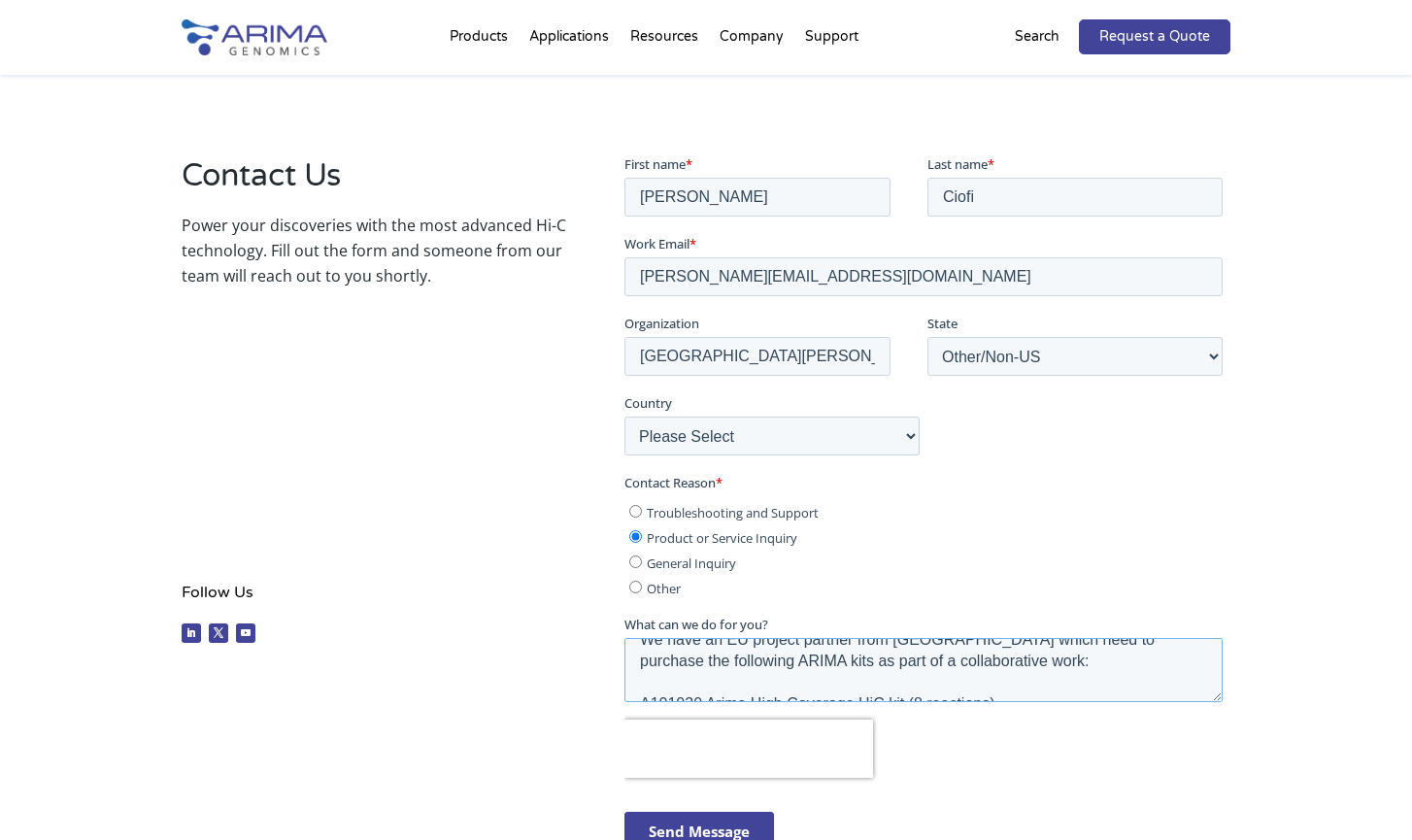 click on "We have an EU project partner from [GEOGRAPHIC_DATA] which need to purchase the following ARIMA kits as part of a collaborative work:
A101030 Arima High Coverage HiC kit (8 reactions)
A303011 Arima Library Prep Kit v2 (16 reactions)
Qty: 3" at bounding box center (923, 669) 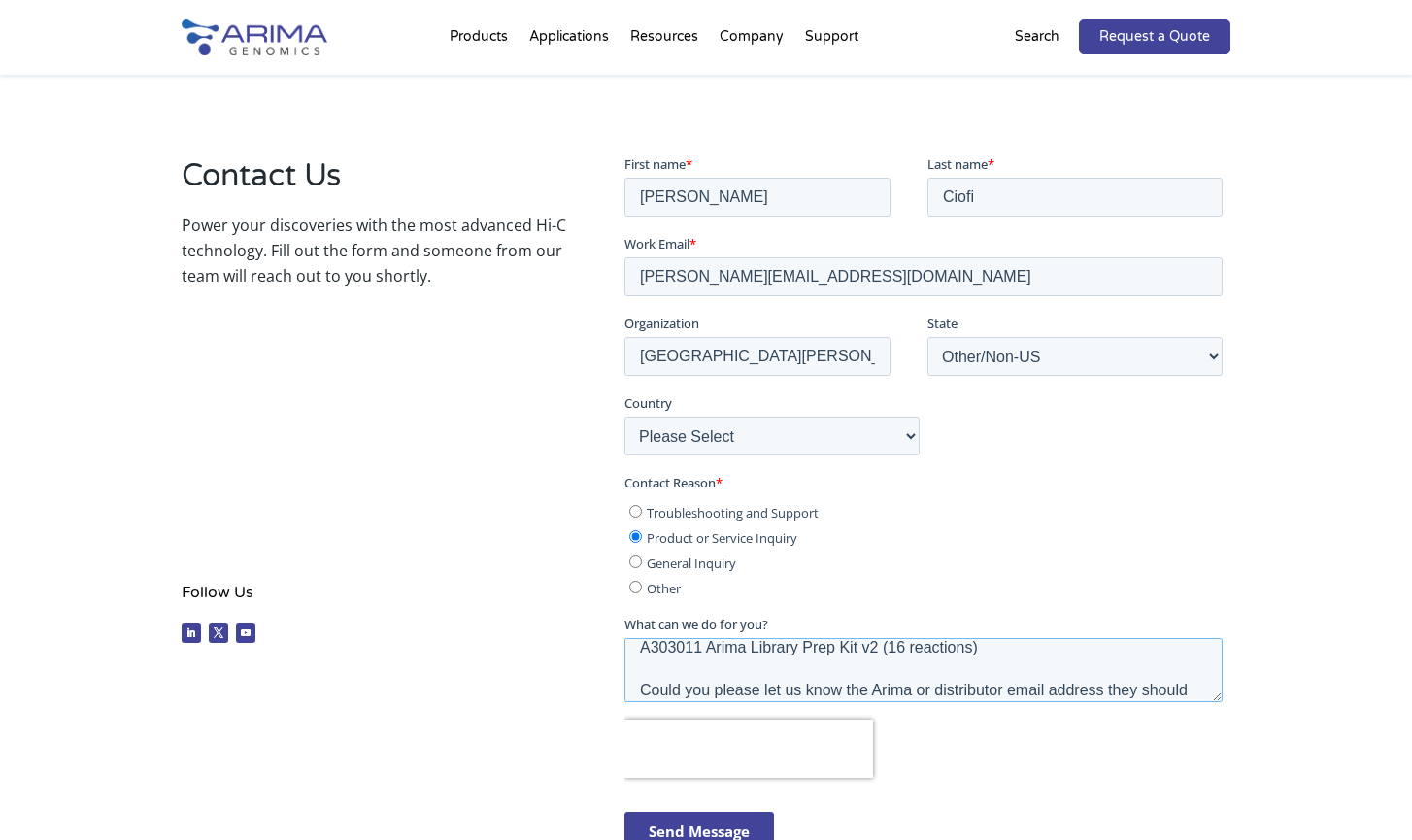 scroll, scrollTop: 12, scrollLeft: 0, axis: vertical 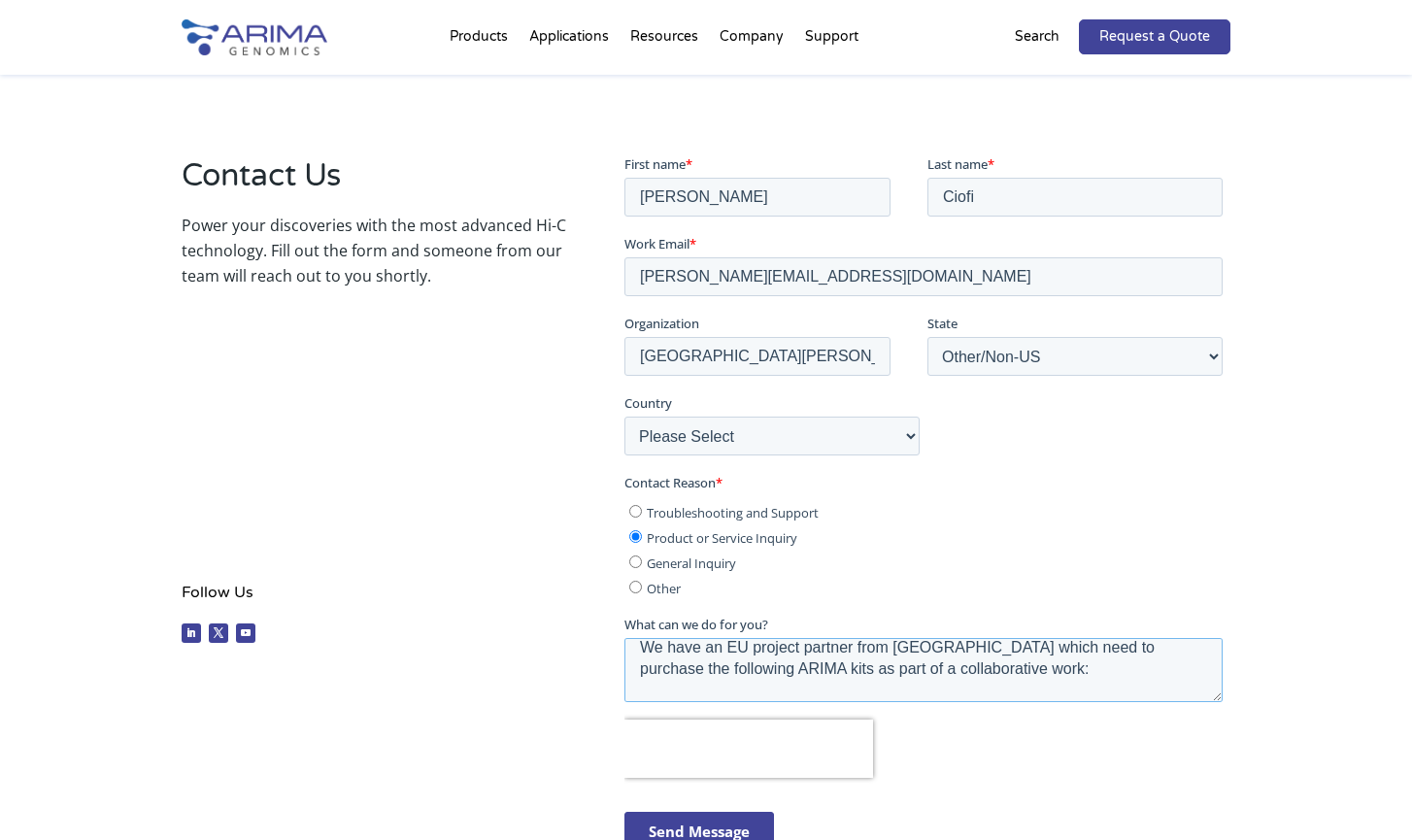 click on "We have an EU project partner from [GEOGRAPHIC_DATA] which need to purchase the following ARIMA kits as part of a collaborative work:
A101030 Arima High Coverage HiC kit (8 reactions)
A303011 Arima Library Prep Kit v2 (16 reactions)
Could you please let us know the Arima or distributor email address they should contact in order to receive a quotation?
Thank you" at bounding box center [923, 669] 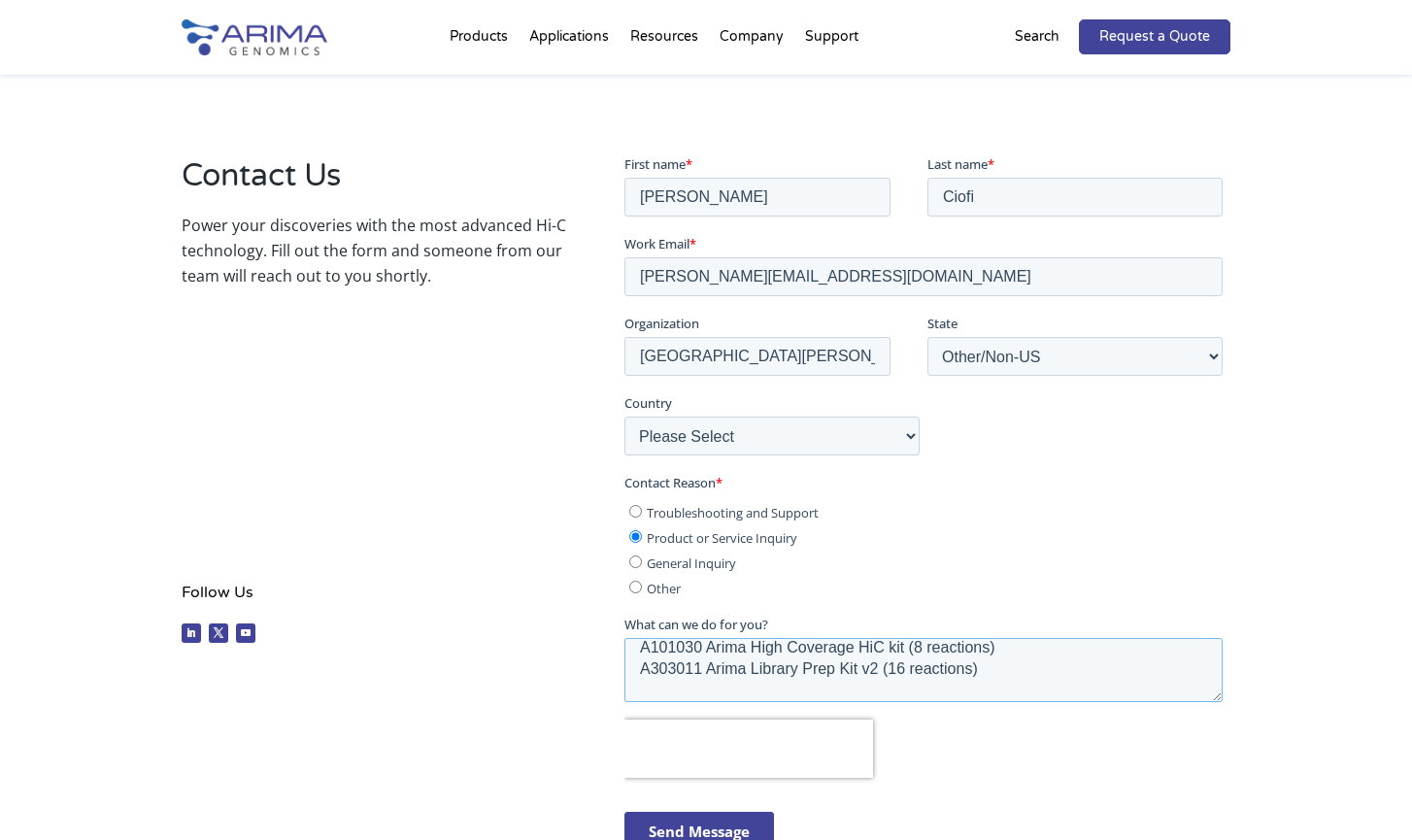 scroll, scrollTop: 12, scrollLeft: 0, axis: vertical 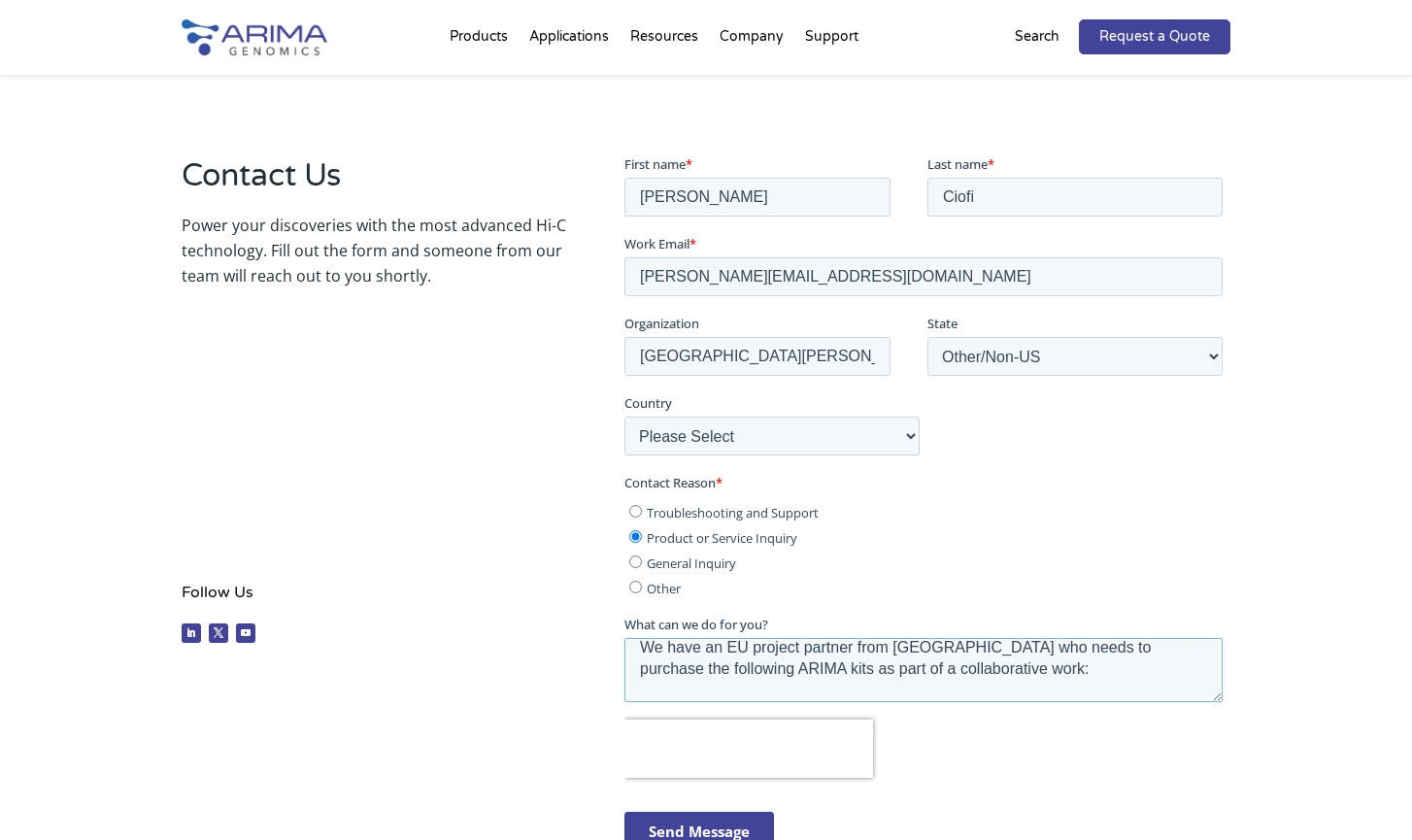 click on "We have an EU project partner from [GEOGRAPHIC_DATA] who needs to purchase the following ARIMA kits as part of a collaborative work:
A101030 Arima High Coverage HiC kit (8 reactions)
A303011 Arima Library Prep Kit v2 (16 reactions)
Could you please let us know the Arima or distributor email address they should contact in order to receive a quotation?
Thank you" at bounding box center [923, 669] 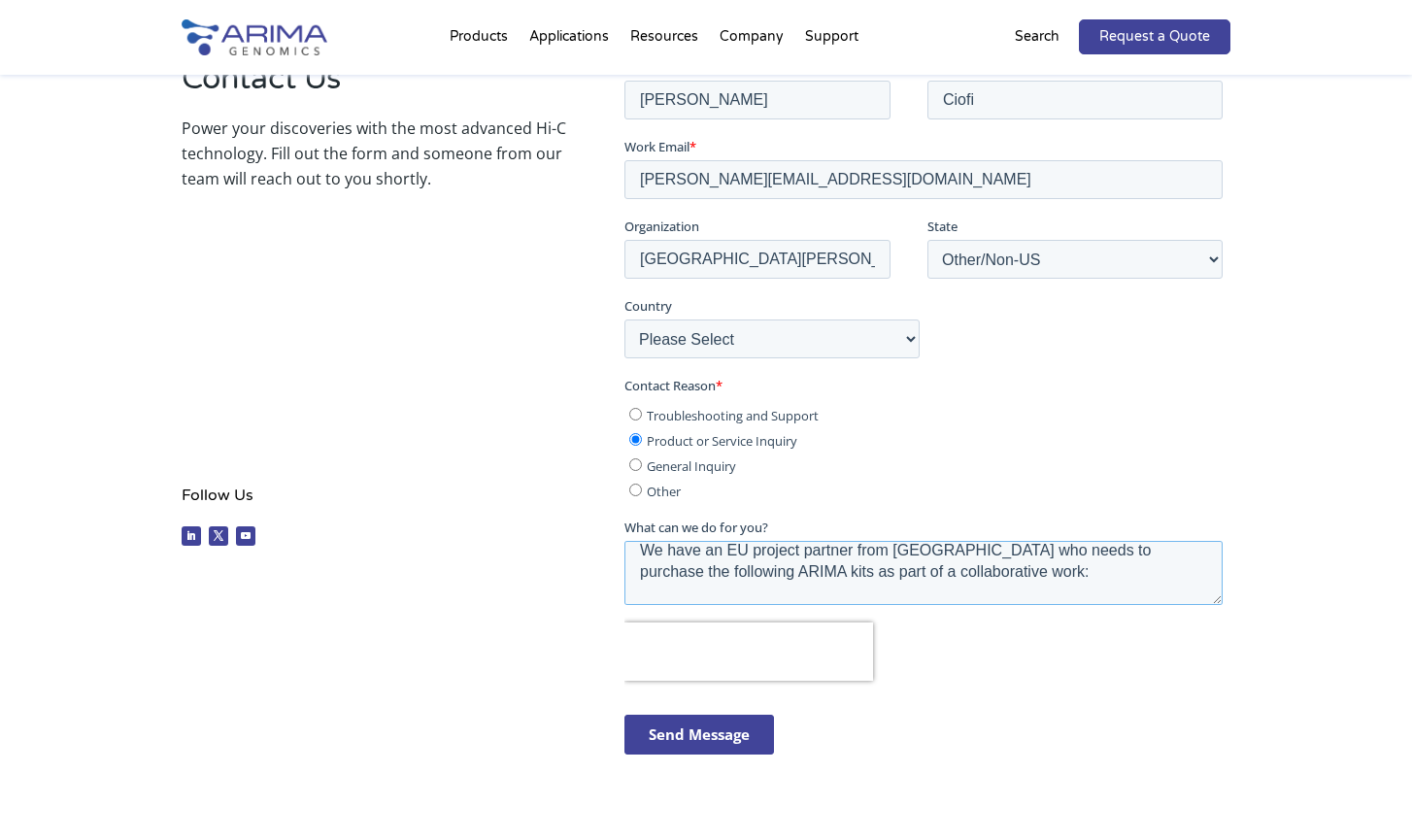 scroll, scrollTop: 486, scrollLeft: 0, axis: vertical 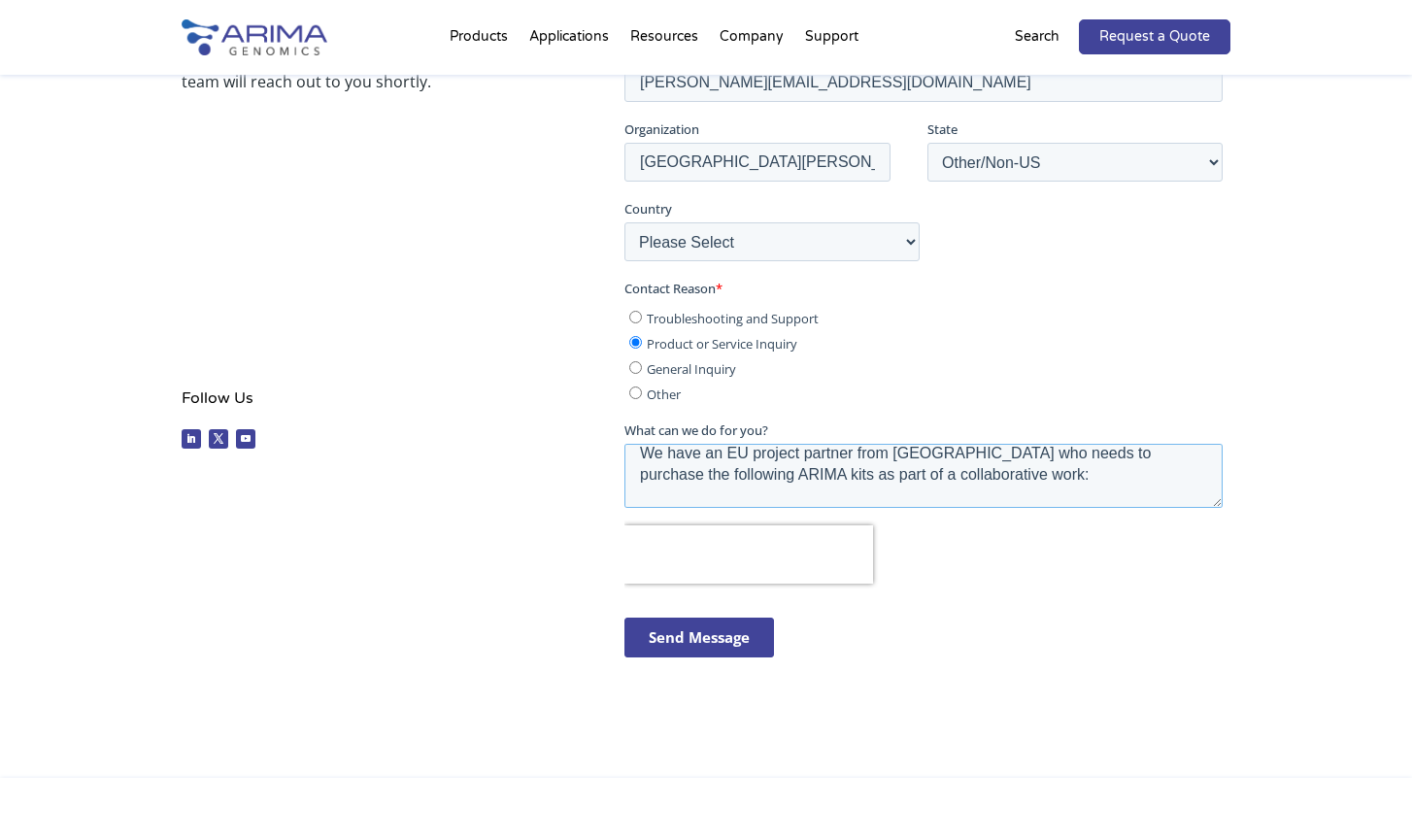 type on "We have an EU project partner from [GEOGRAPHIC_DATA] who needs to purchase the following ARIMA kits as part of a collaborative work:
A101030 Arima High Coverage HiC kit (8 reactions)
A303011 Arima Library Prep Kit v2 (16 reactions)
Could you please let us know the Arima or distributor email address they should contact in order to receive a quotation?
Thank you" 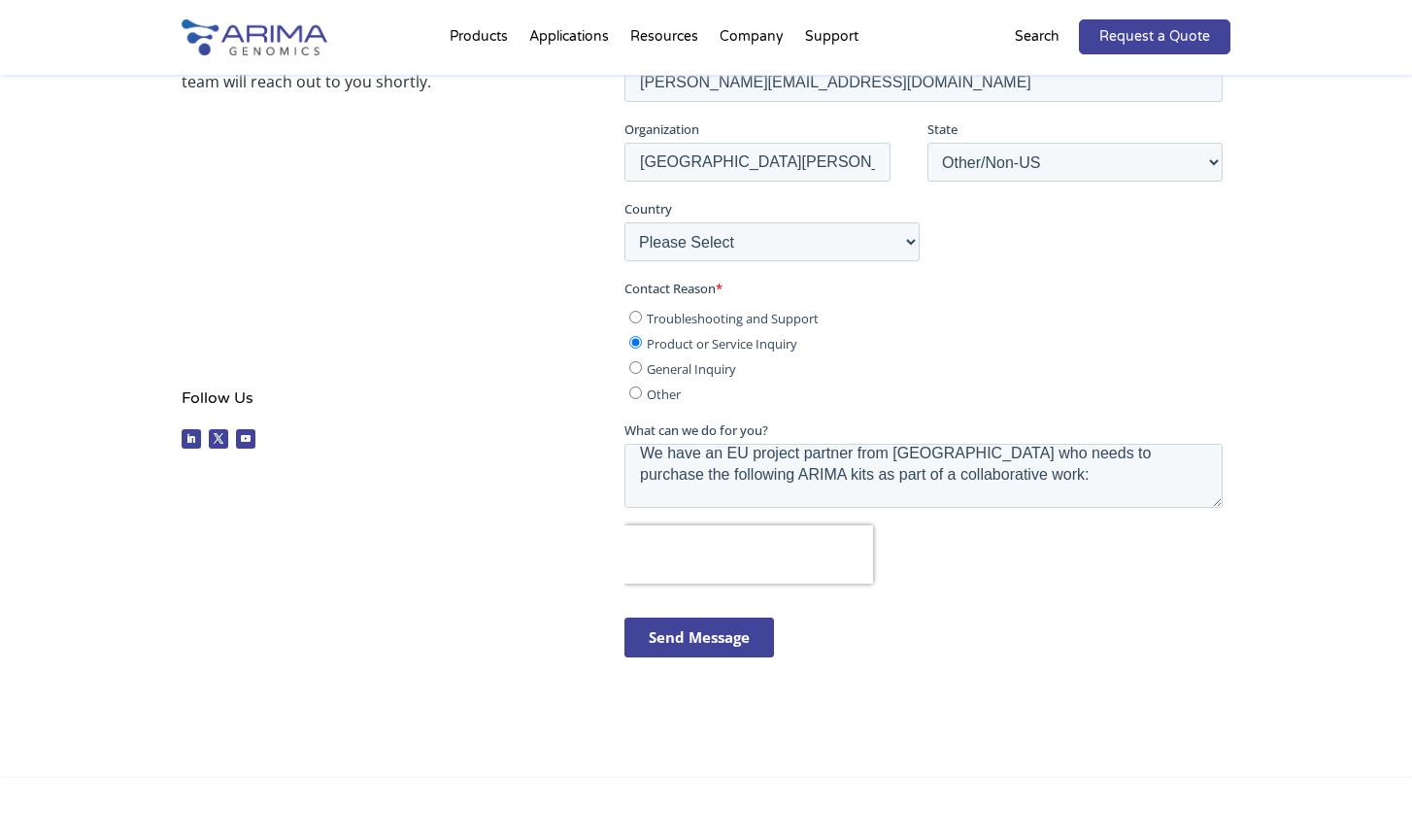 click on "Send Message" at bounding box center [698, 637] 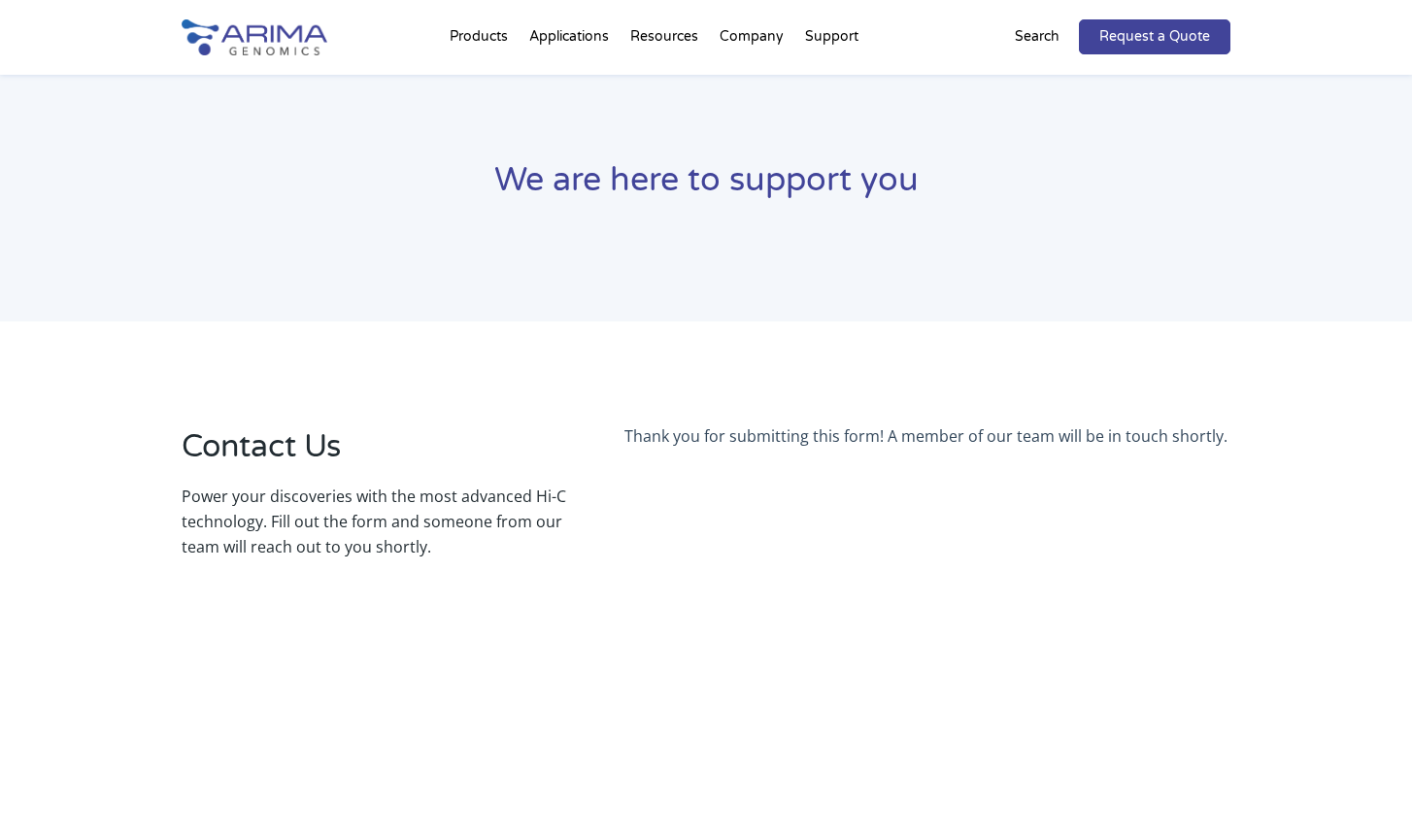 scroll, scrollTop: 19, scrollLeft: 0, axis: vertical 